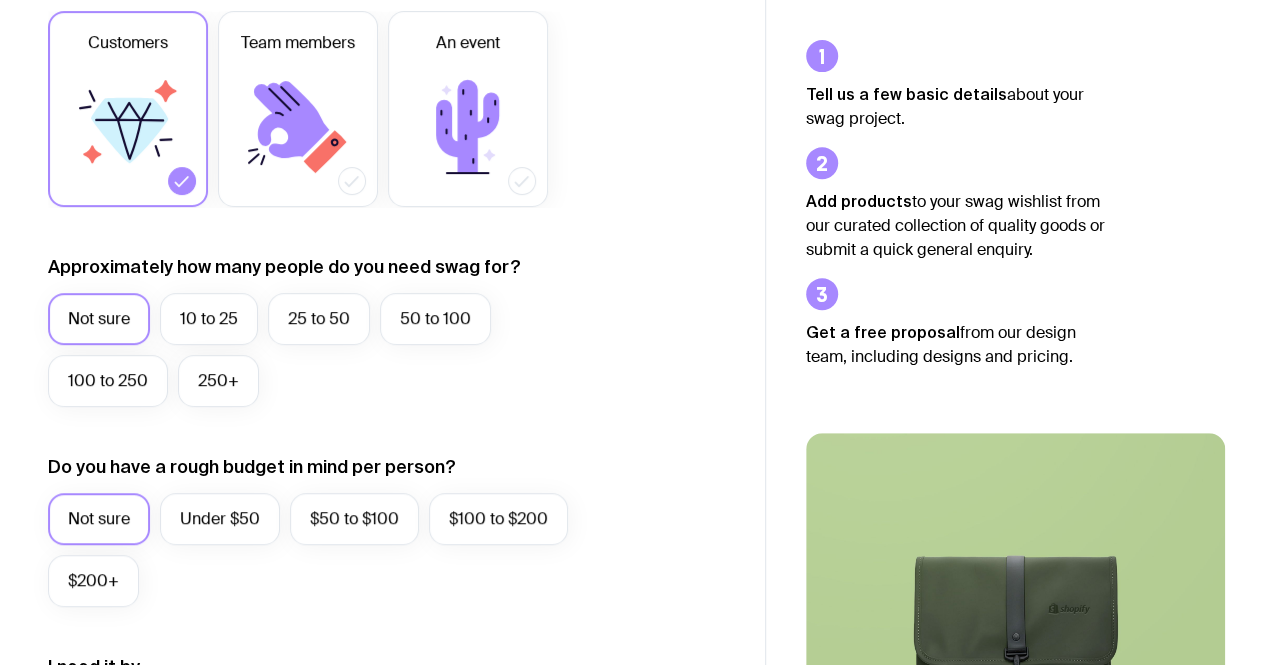 scroll, scrollTop: 333, scrollLeft: 0, axis: vertical 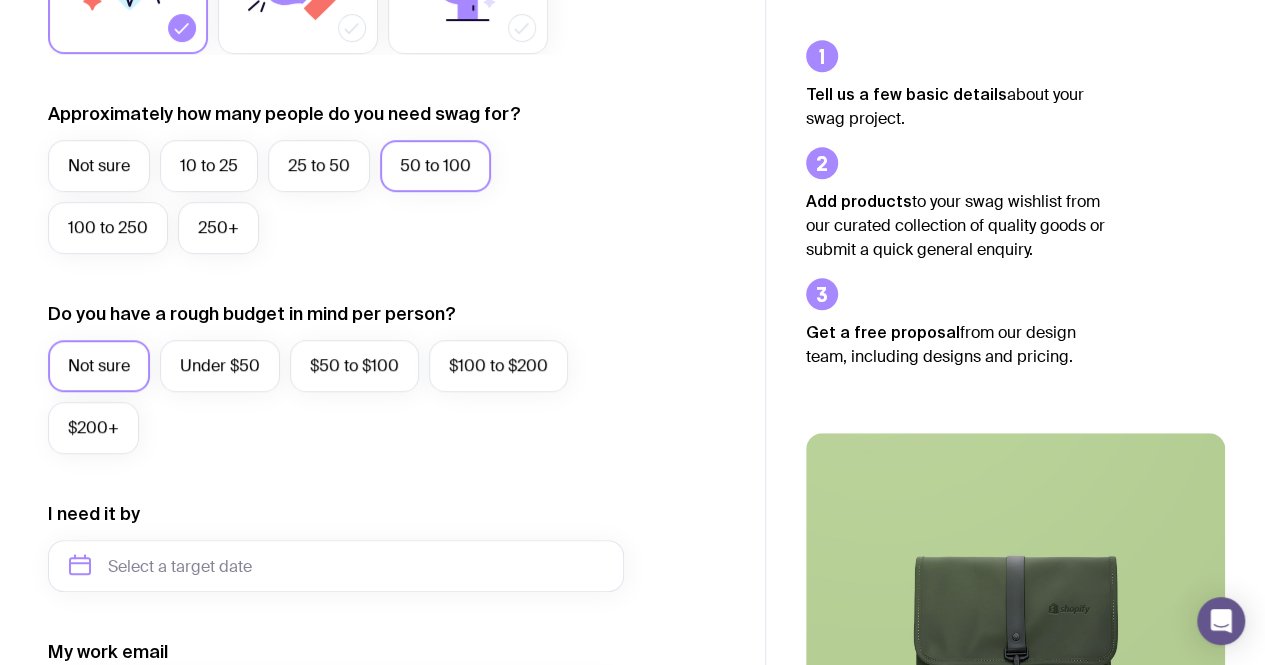 click on "$100 to $200" at bounding box center [498, 366] 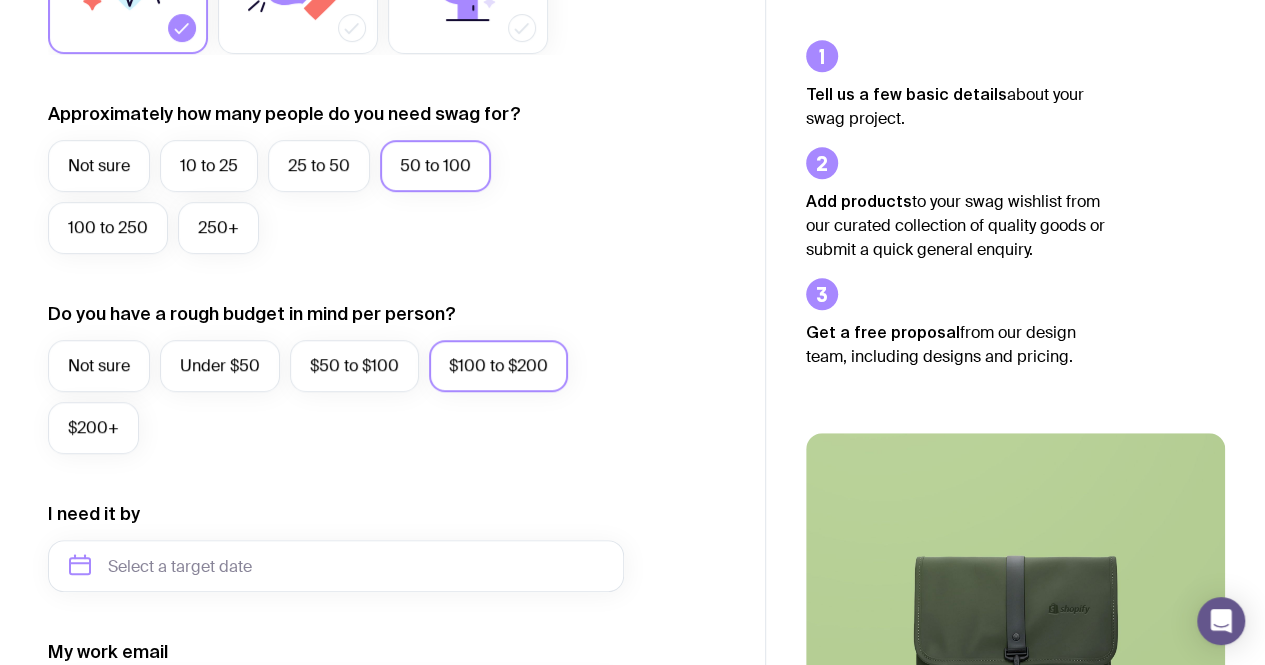 click on "$50 to $100" at bounding box center (354, 366) 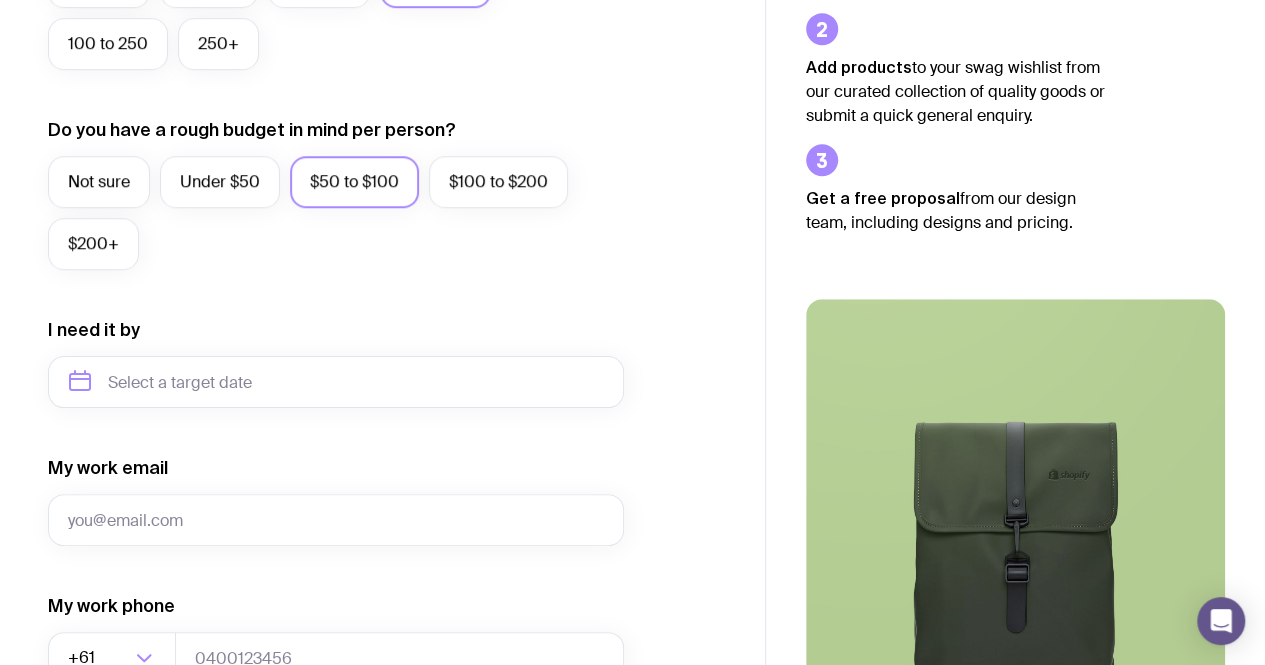 scroll, scrollTop: 797, scrollLeft: 0, axis: vertical 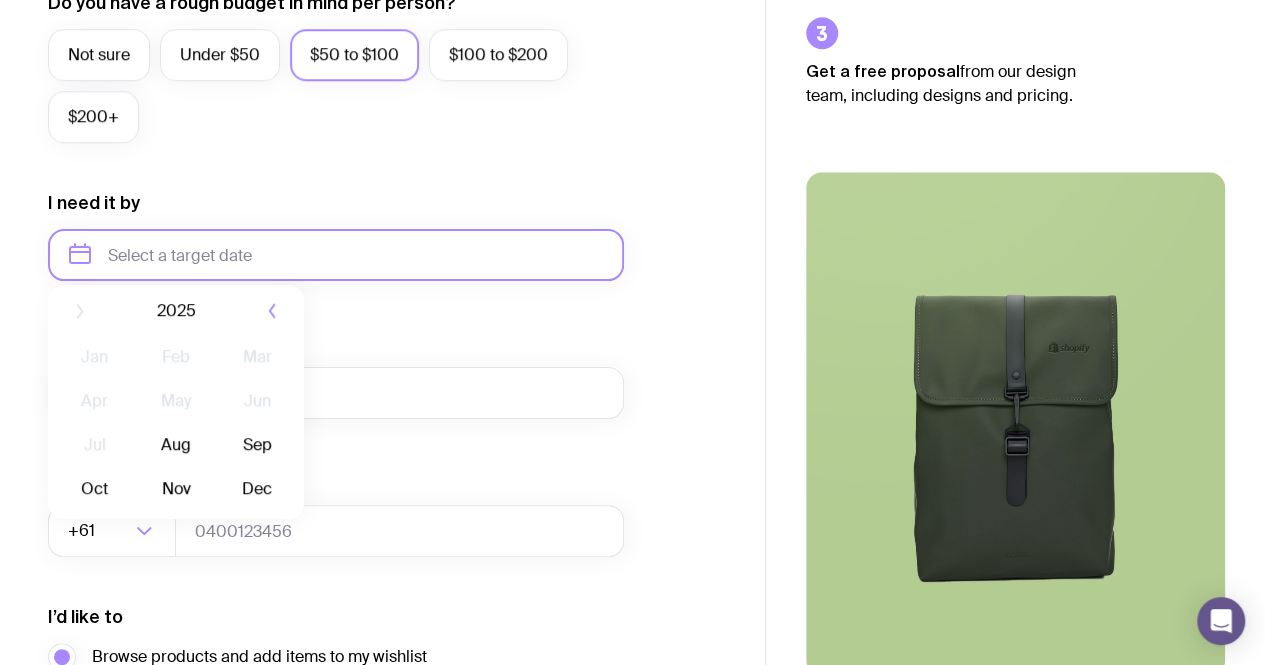 click at bounding box center [336, 255] 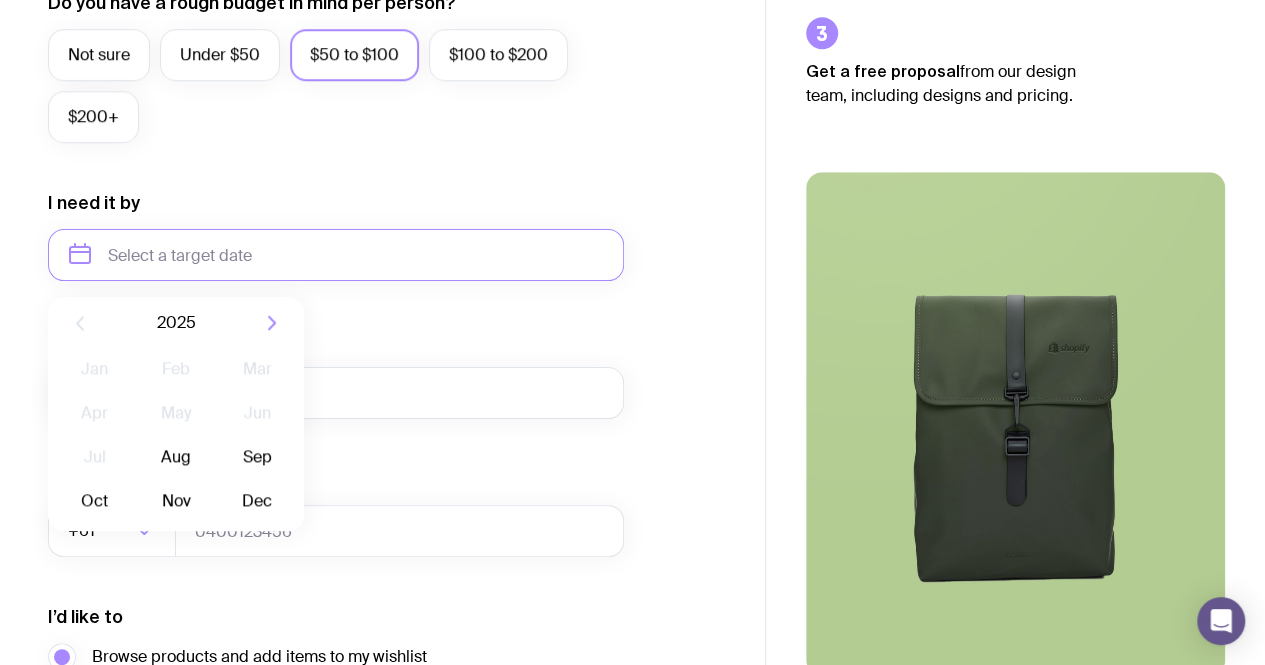 click on "Aug" 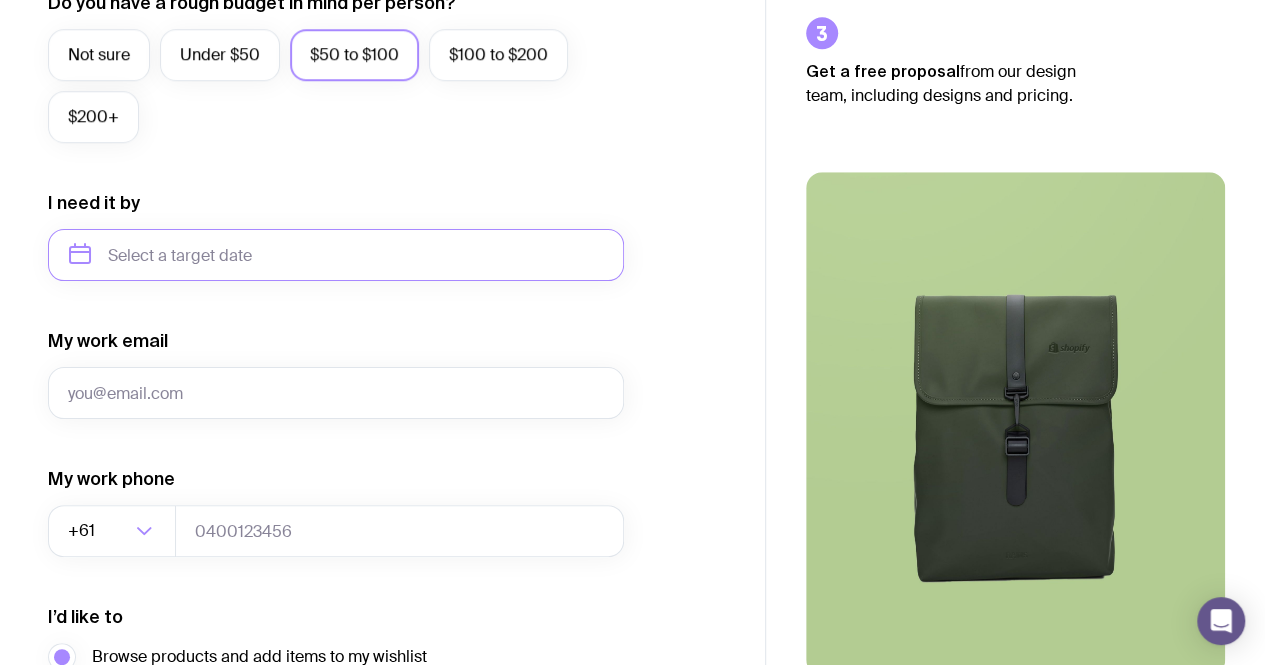 type on "[MONTH] [YEAR]" 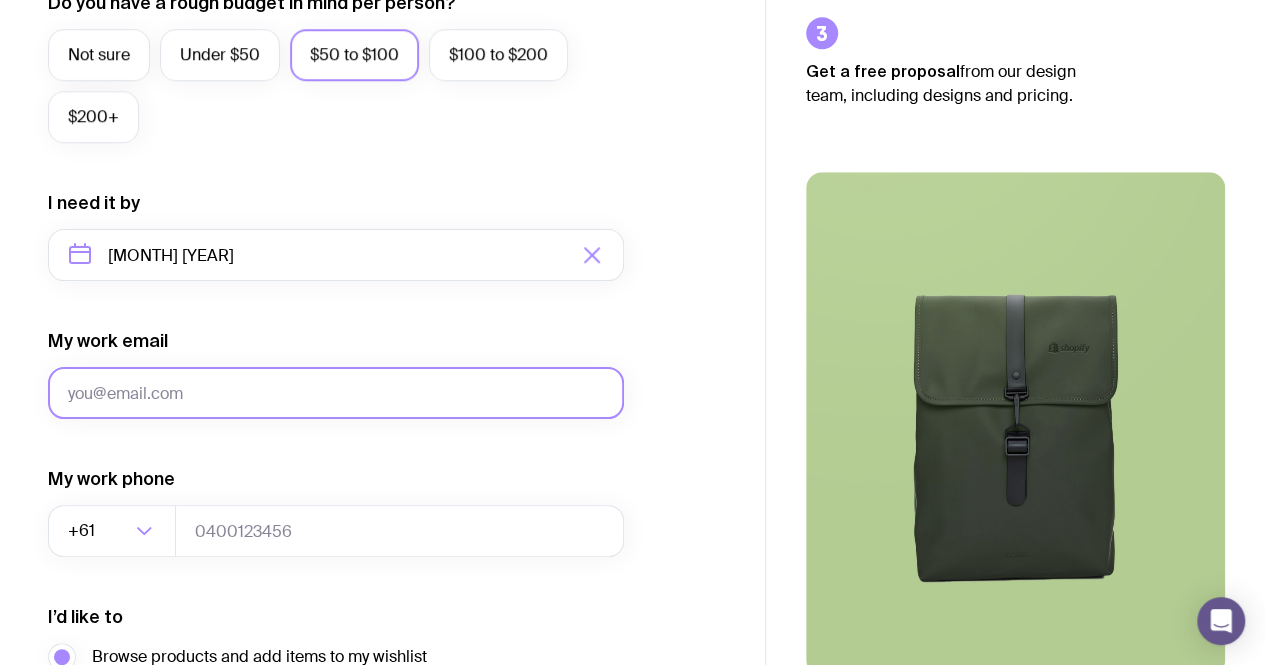 click on "My work email" at bounding box center [336, 393] 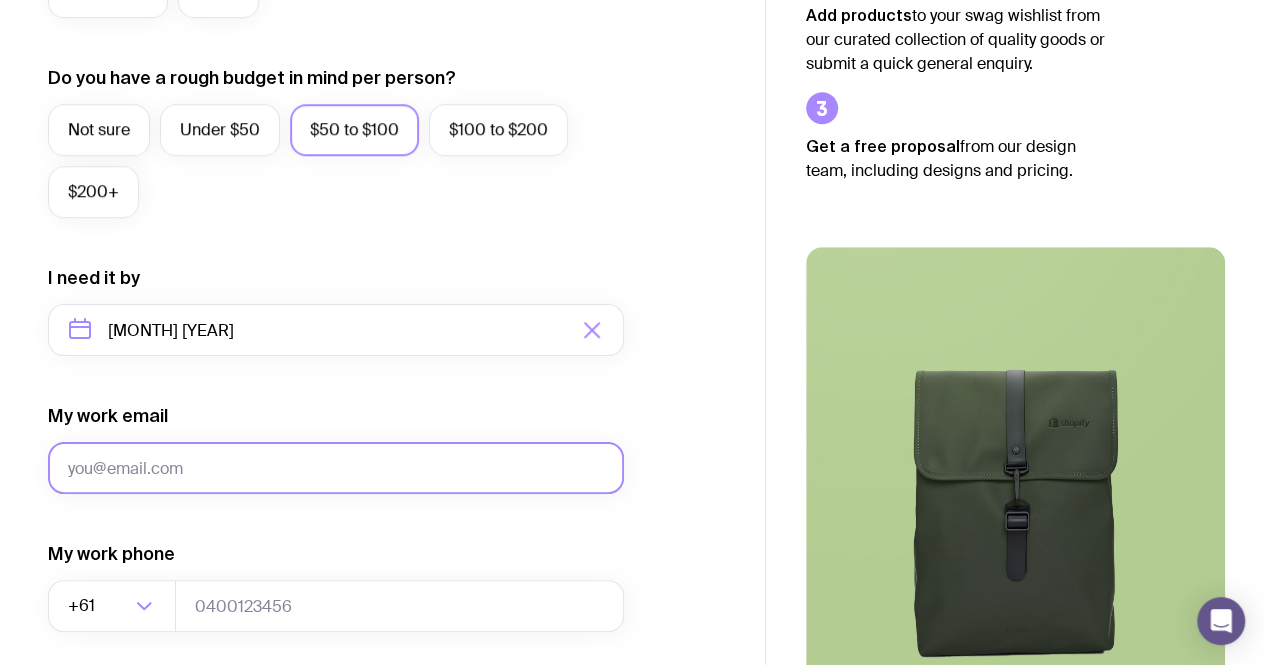 scroll, scrollTop: 724, scrollLeft: 0, axis: vertical 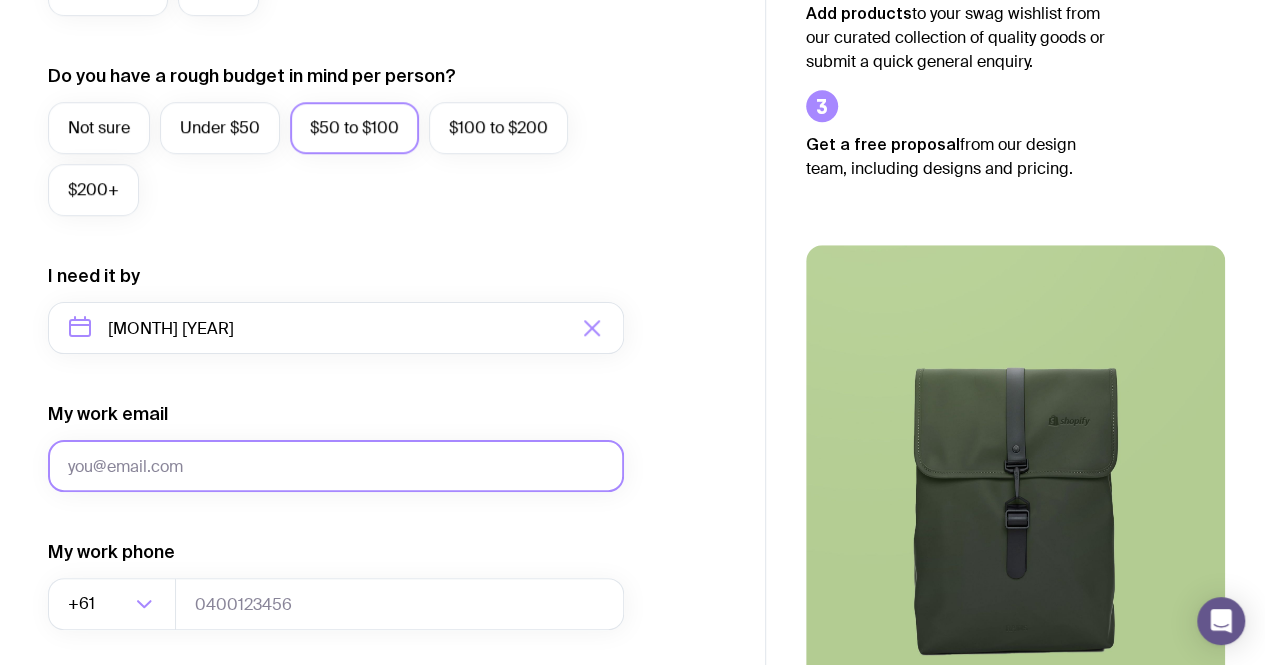 click on "My work email" at bounding box center [336, 466] 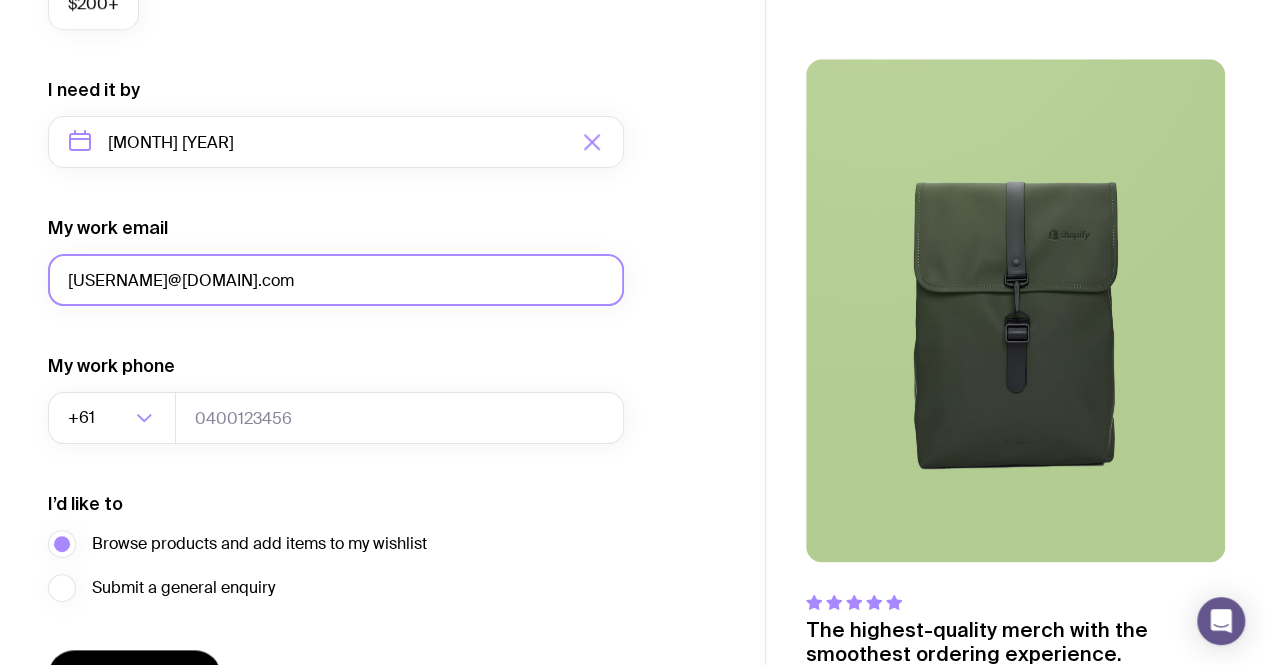 scroll, scrollTop: 912, scrollLeft: 0, axis: vertical 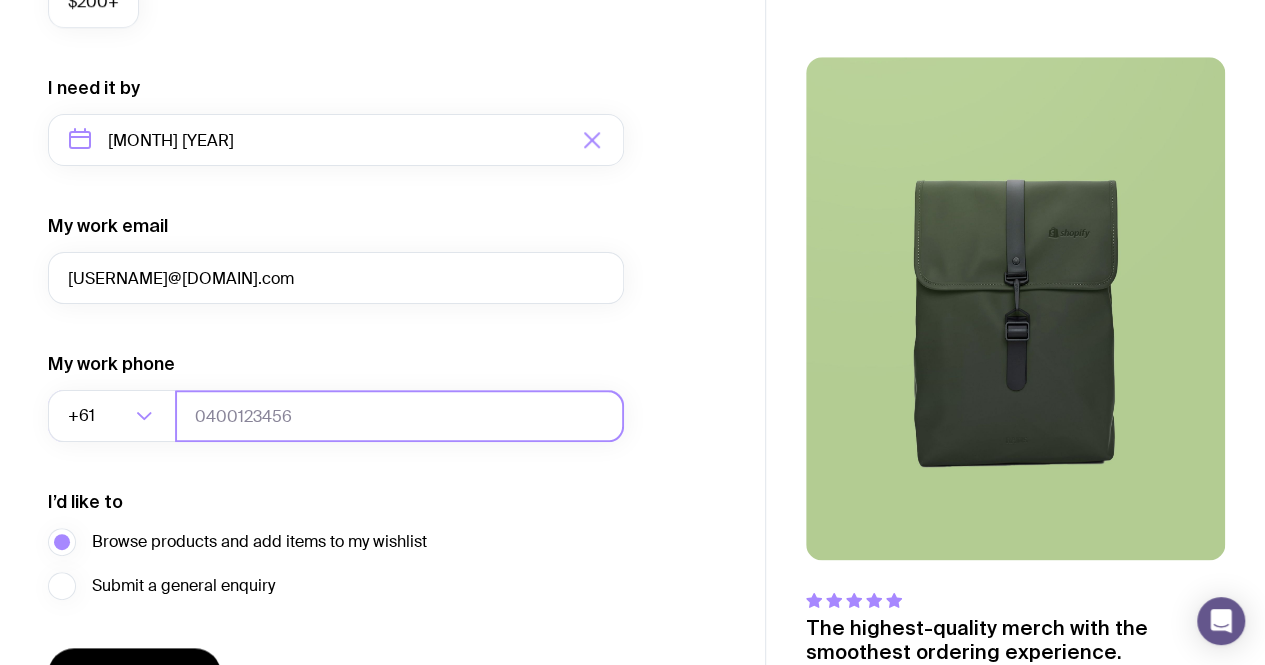 click at bounding box center [399, 416] 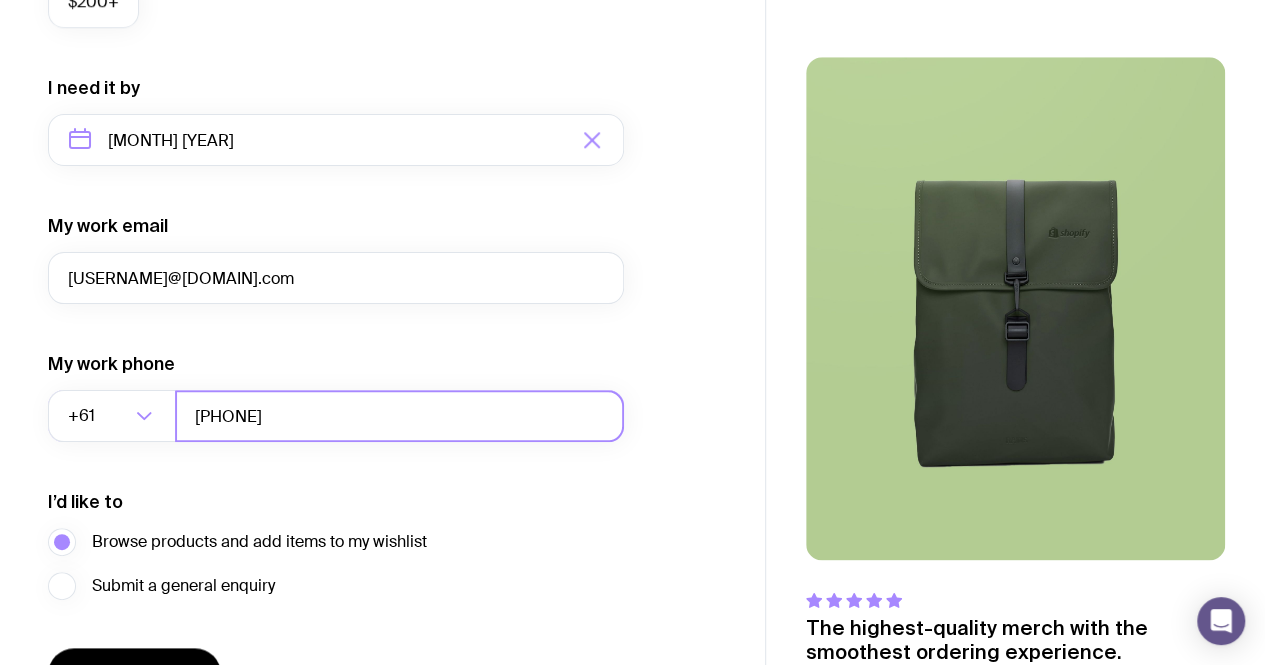 scroll, scrollTop: 1034, scrollLeft: 0, axis: vertical 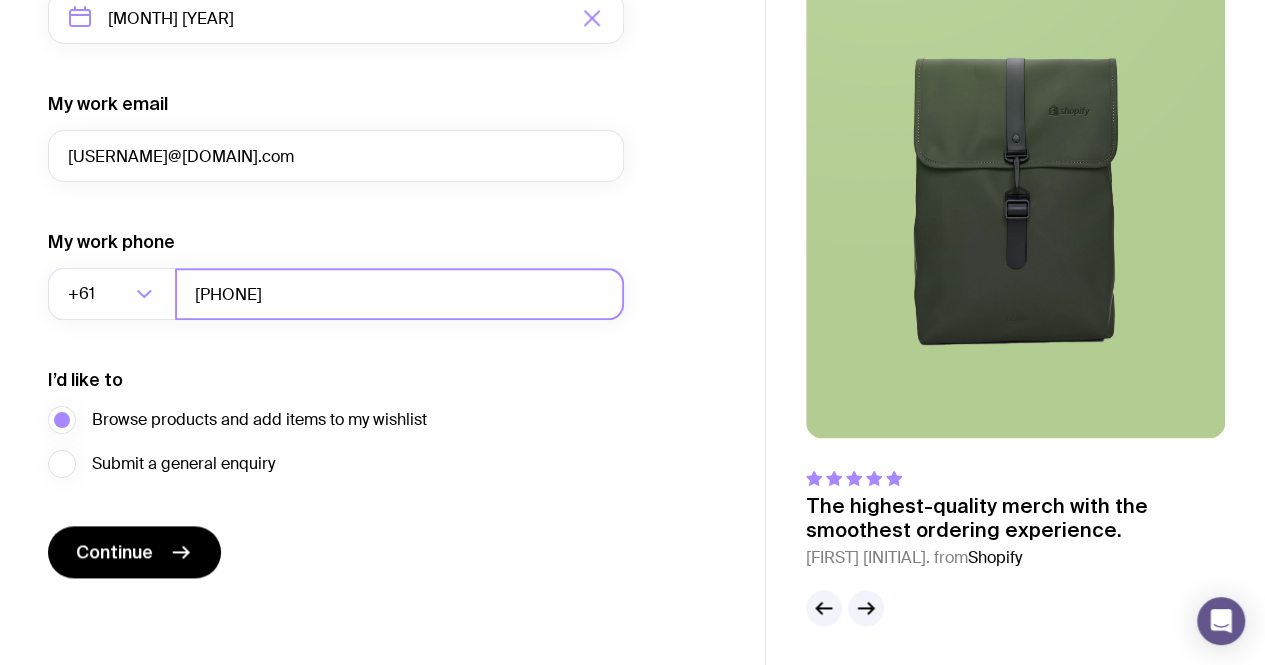 type on "[PHONE]" 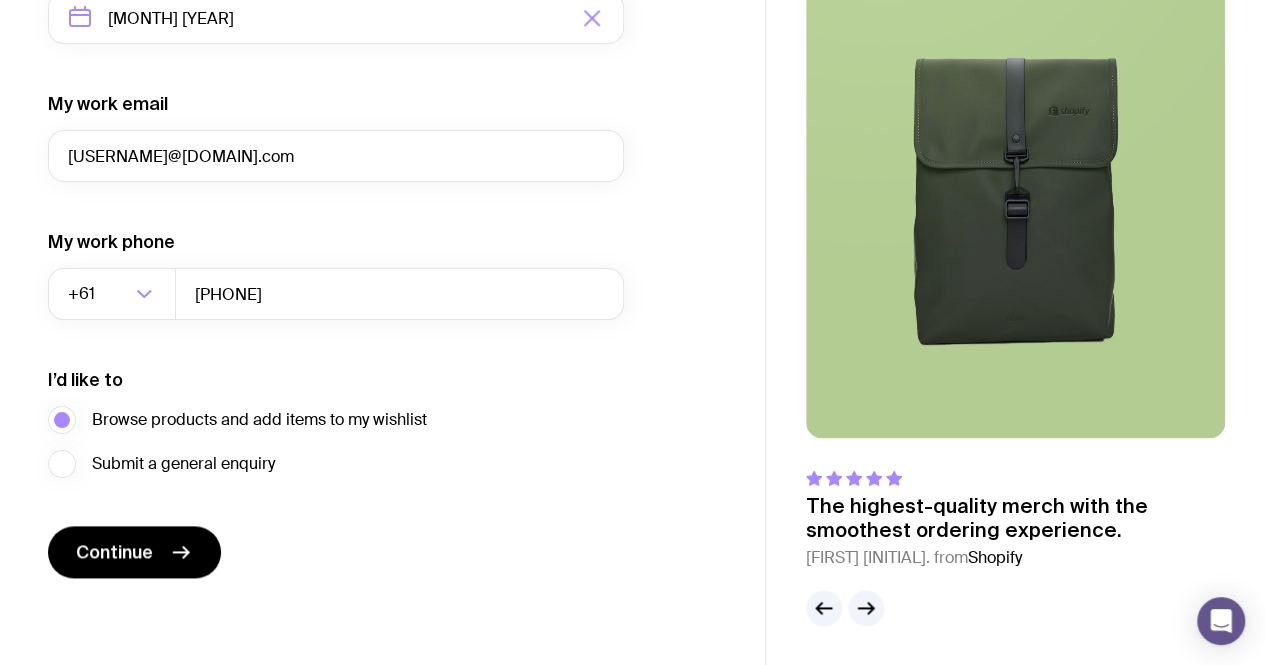 click 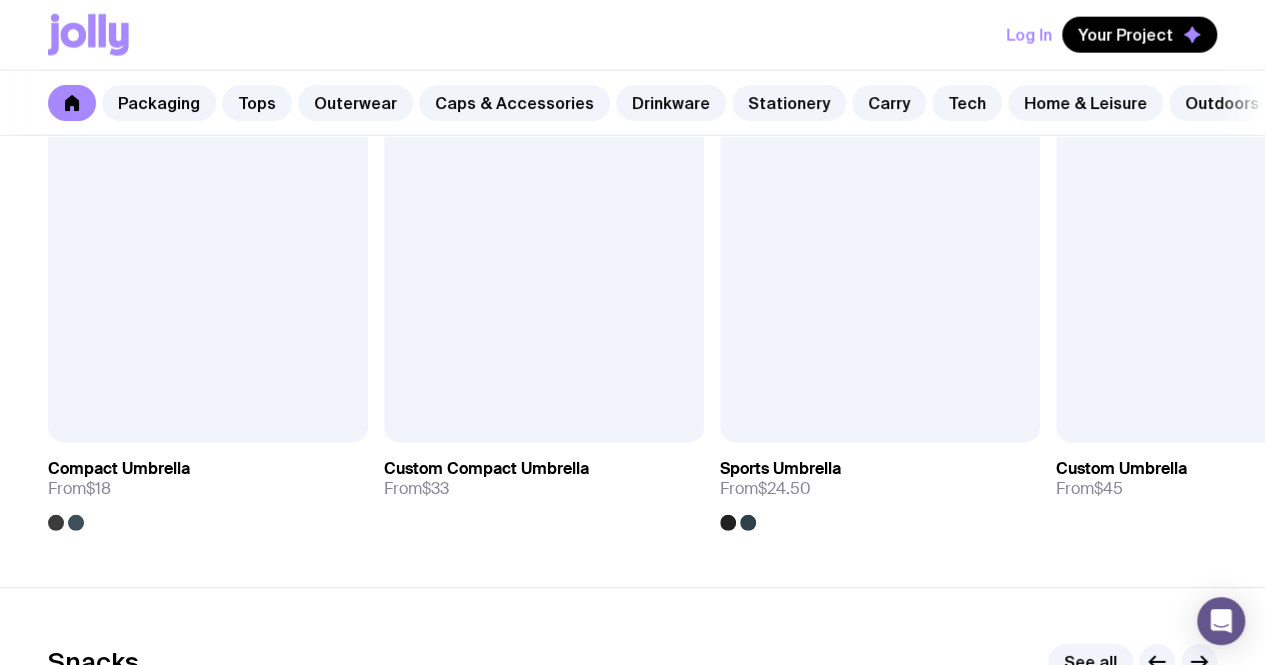 scroll, scrollTop: 6320, scrollLeft: 0, axis: vertical 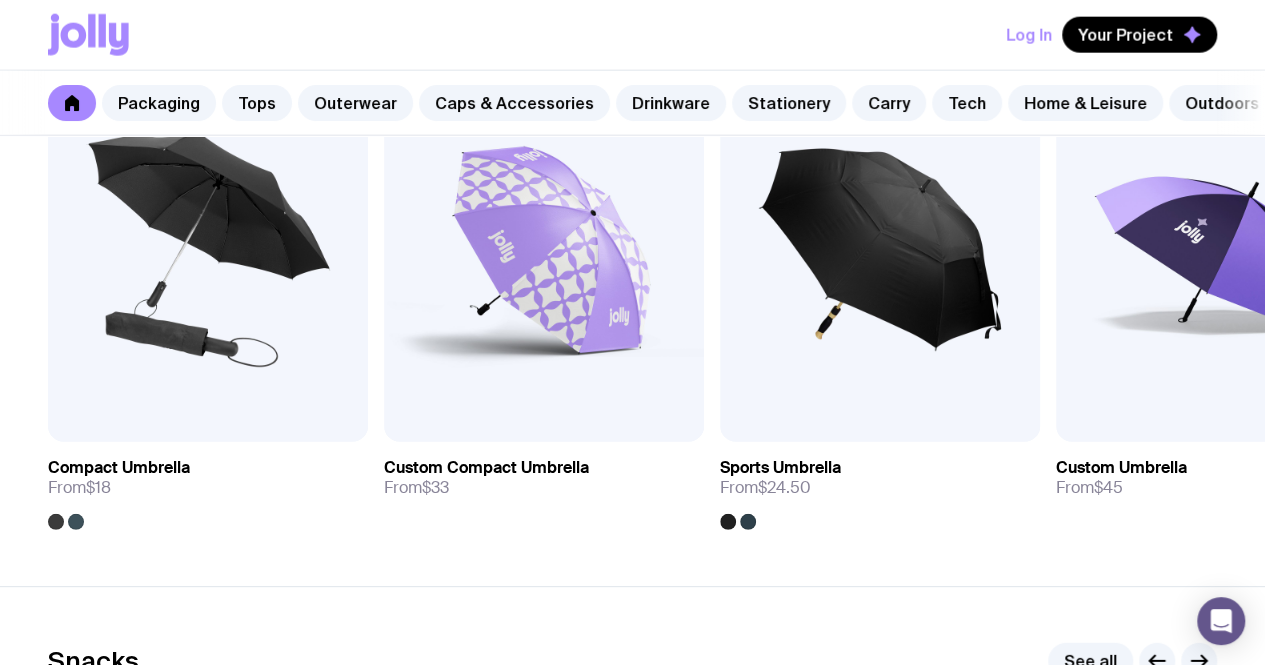 click at bounding box center [544, 250] 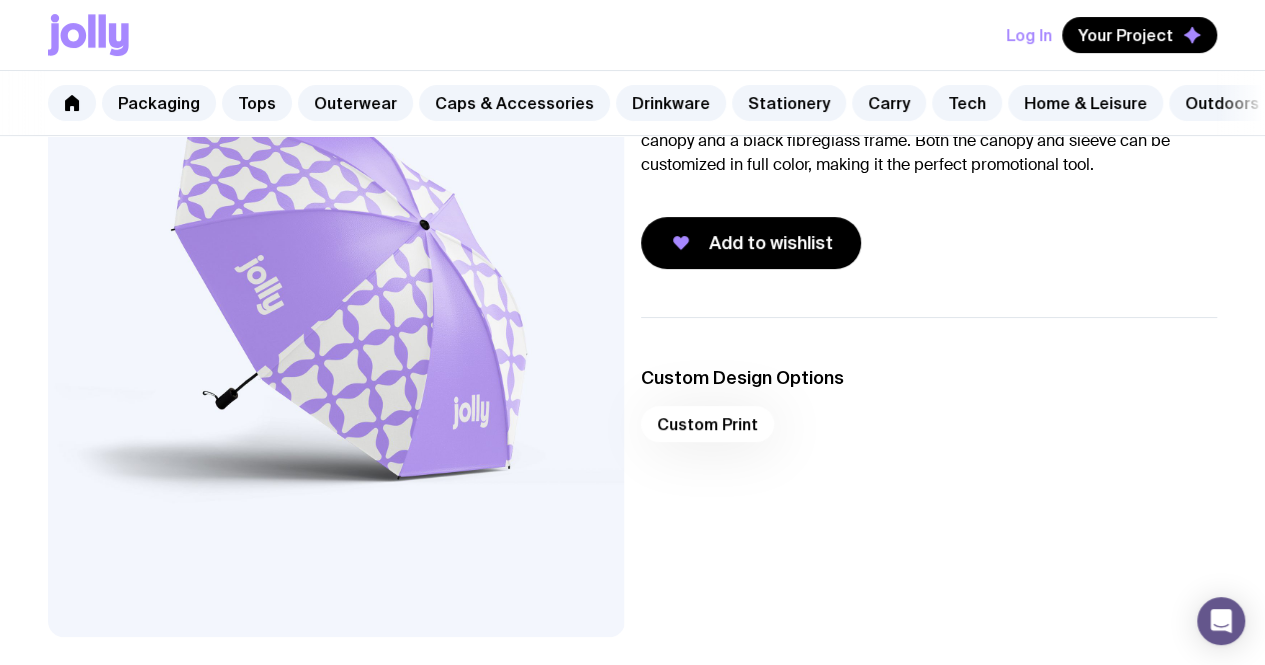 scroll, scrollTop: 222, scrollLeft: 0, axis: vertical 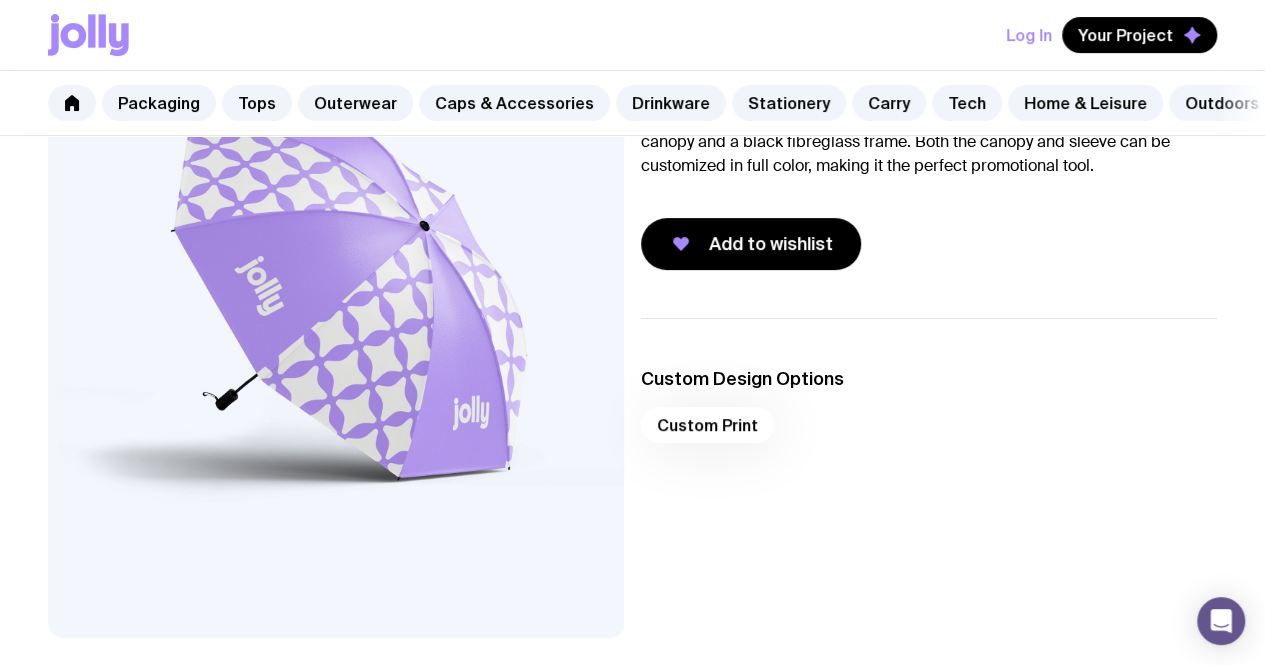 click on "Custom Print" at bounding box center (929, 431) 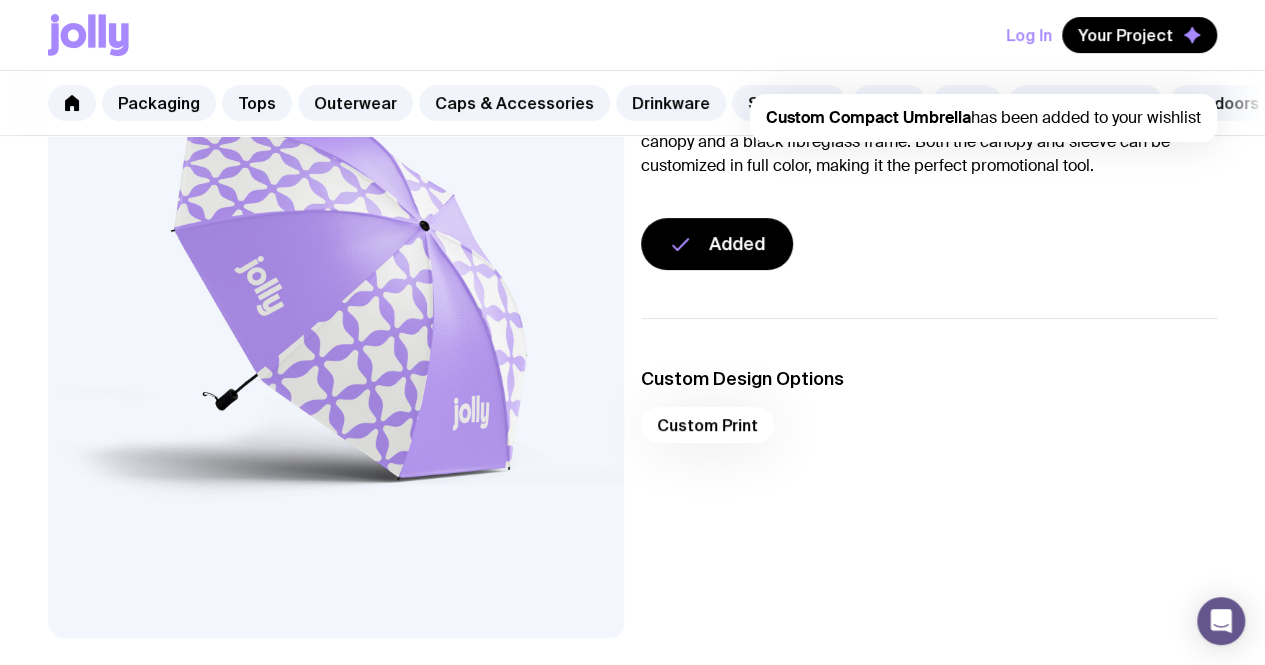 scroll, scrollTop: 0, scrollLeft: 0, axis: both 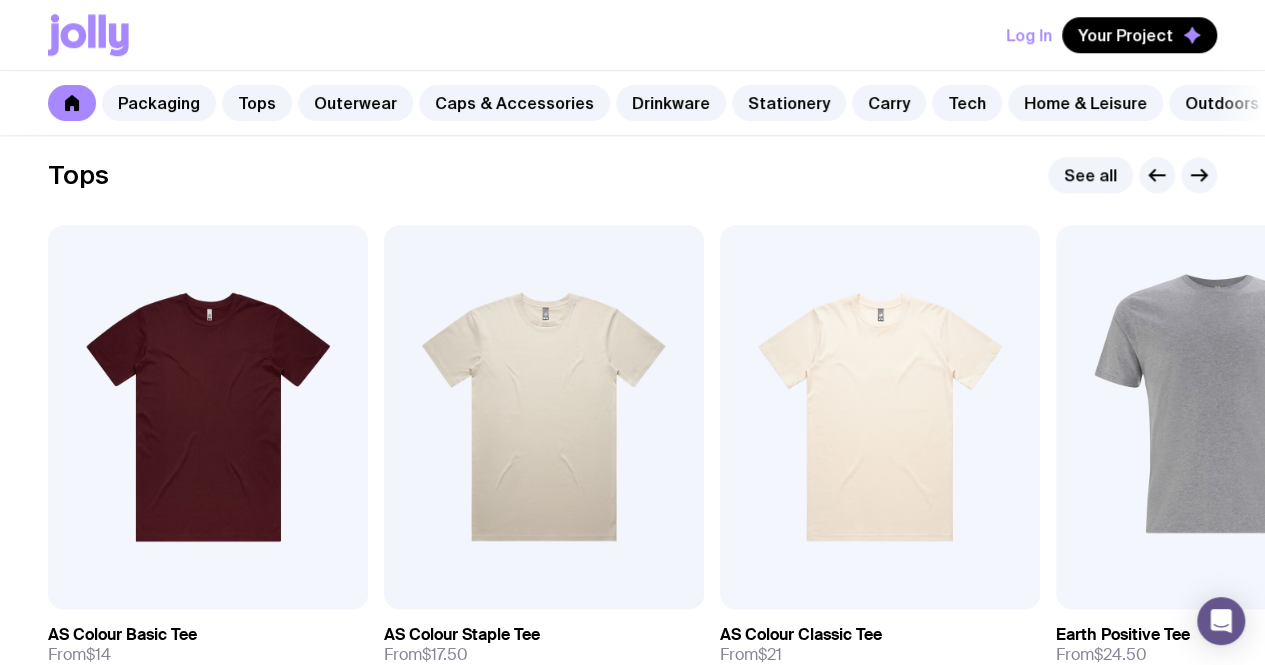 click 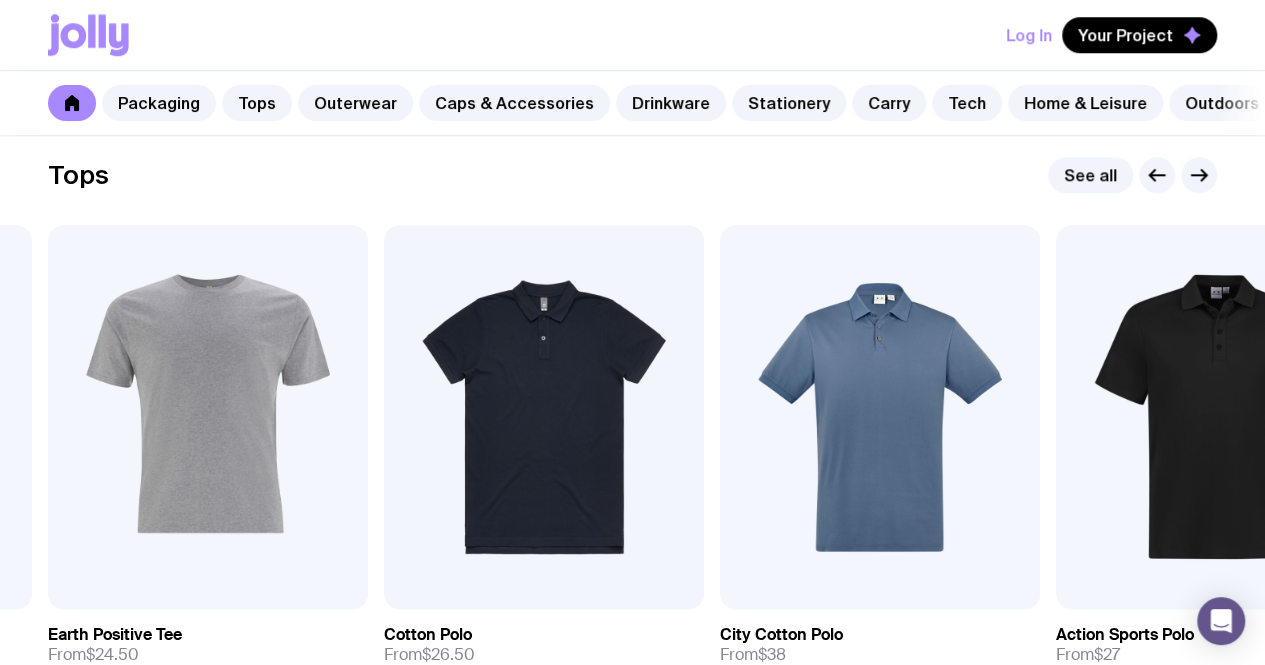 click 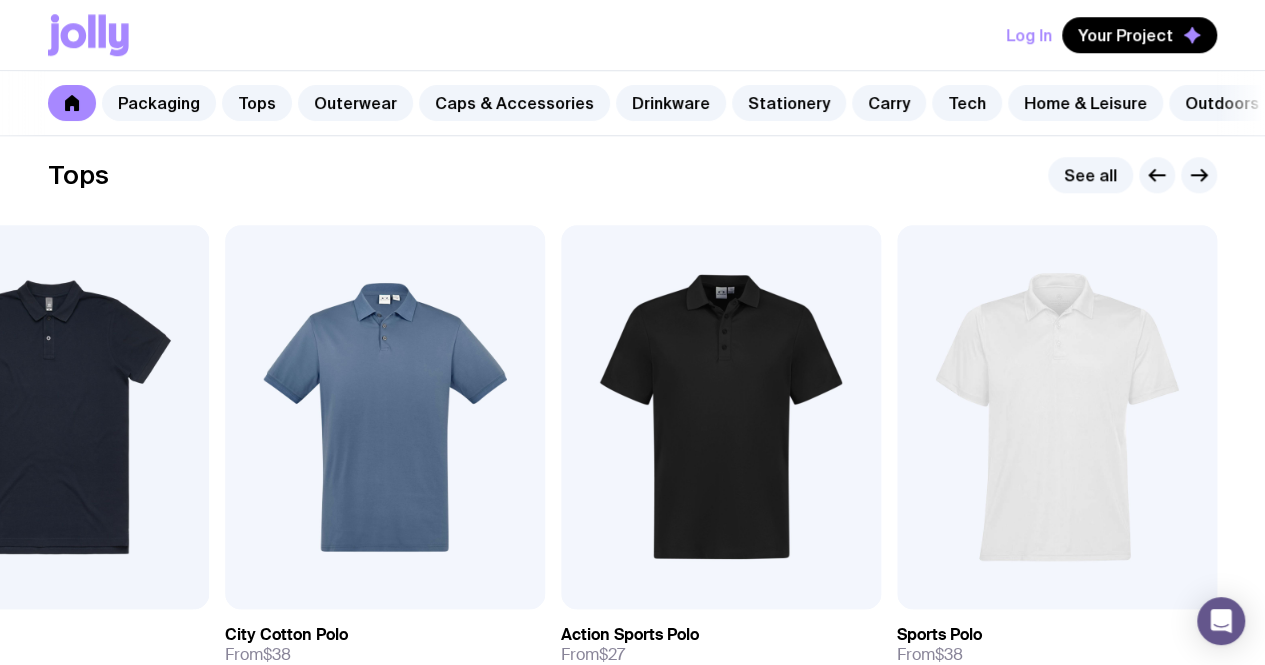 click 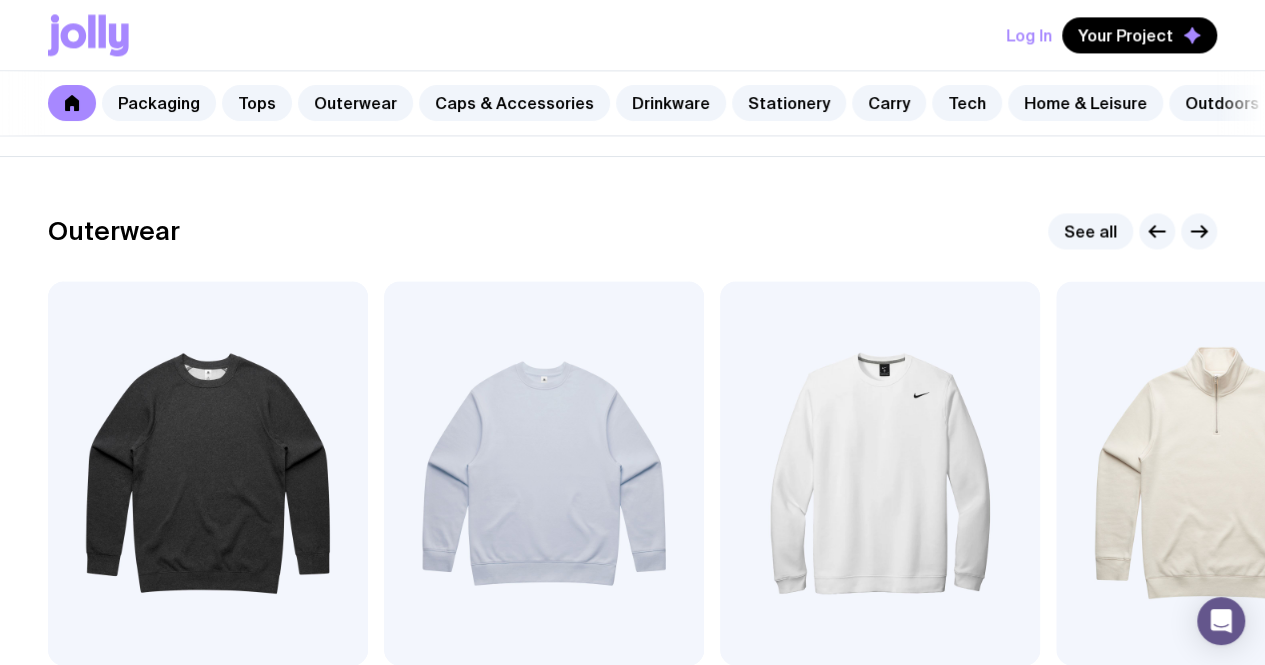 scroll, scrollTop: 1530, scrollLeft: 0, axis: vertical 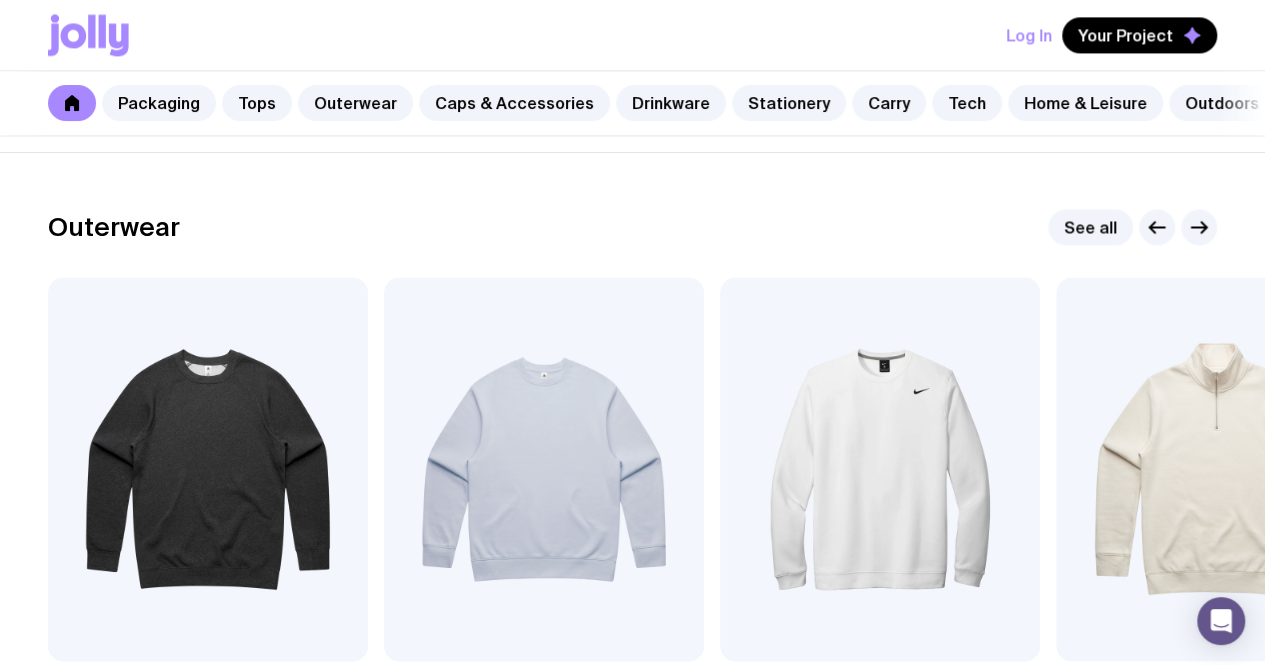 click 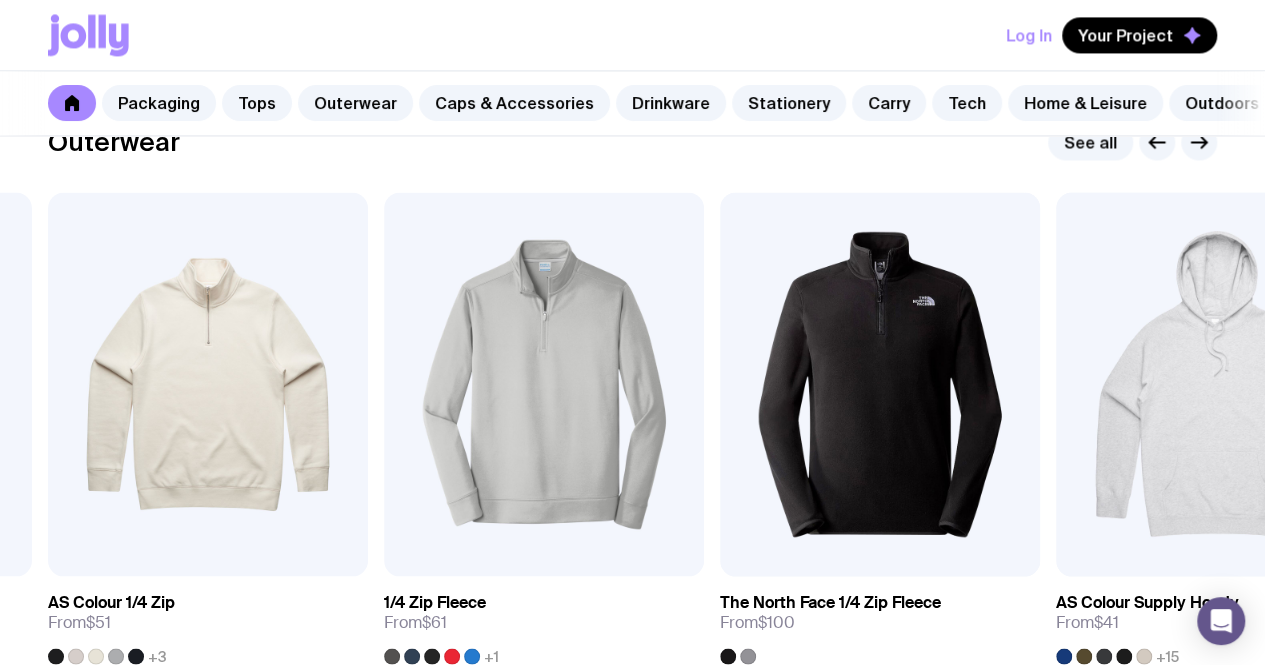 scroll, scrollTop: 1614, scrollLeft: 0, axis: vertical 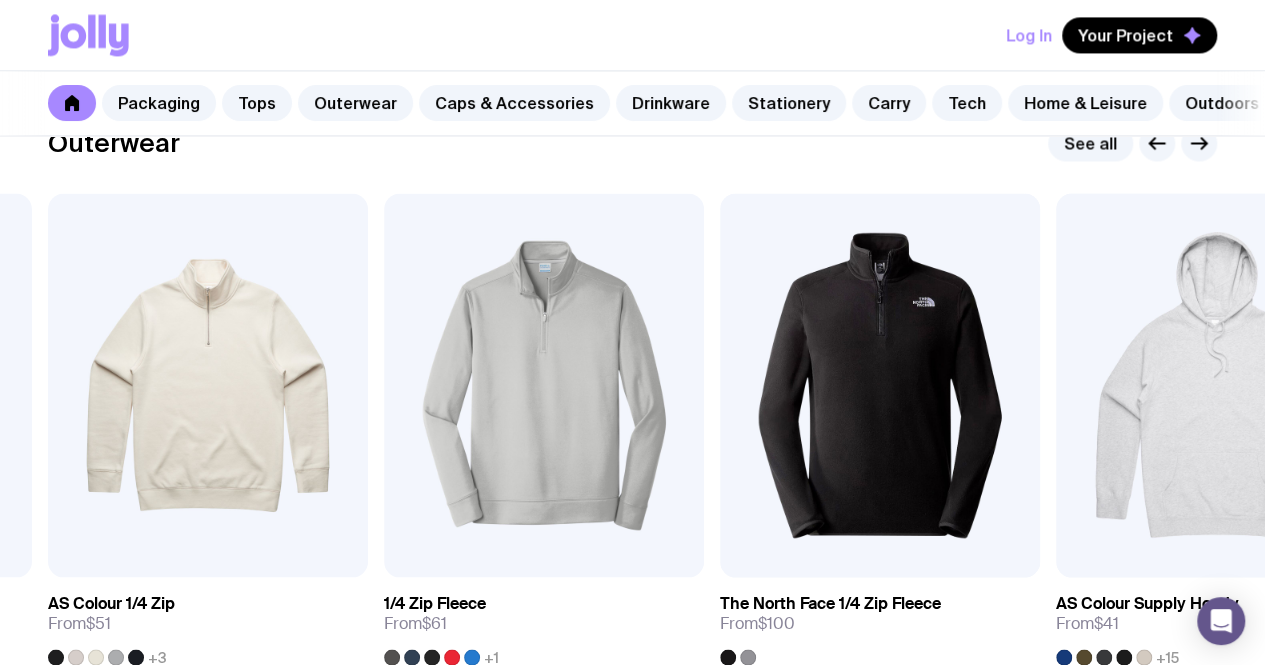 click 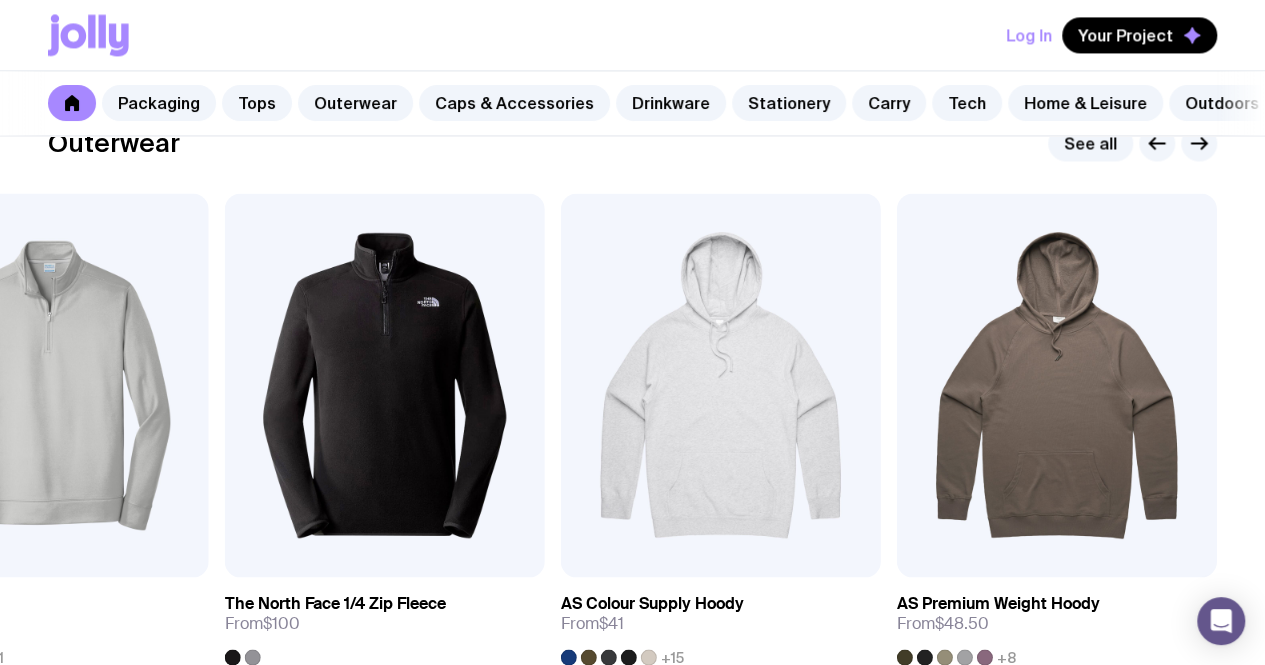 click on "Add to wishlist" 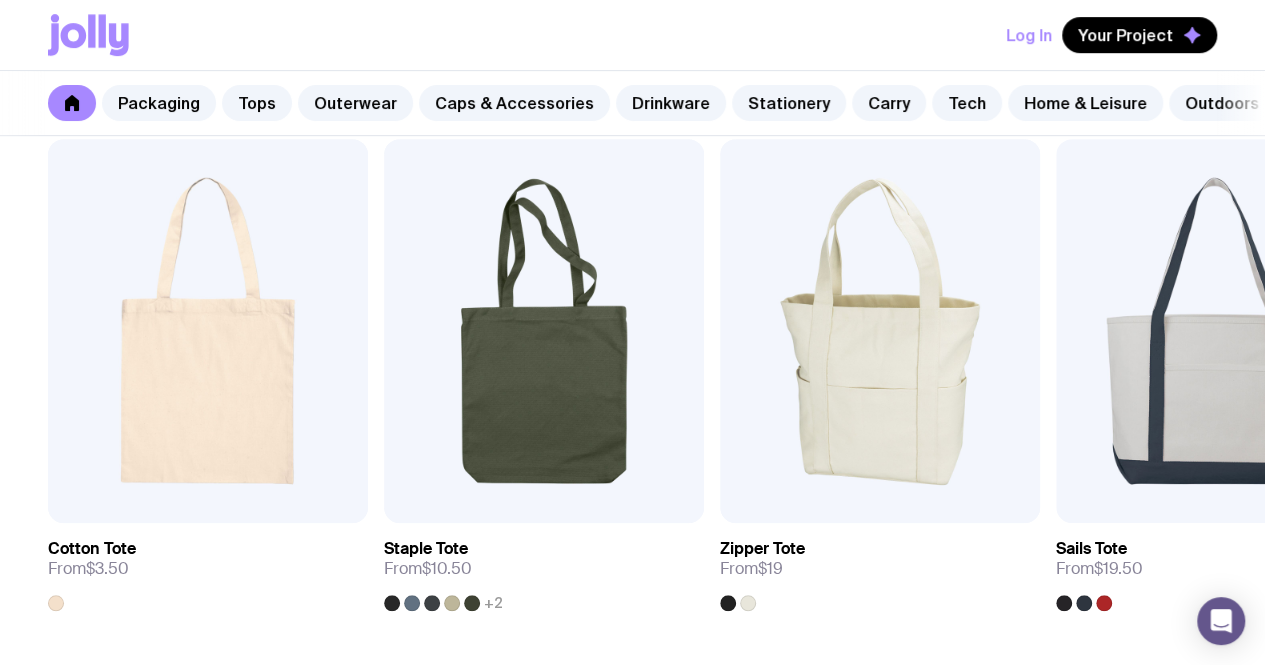 scroll, scrollTop: 4283, scrollLeft: 0, axis: vertical 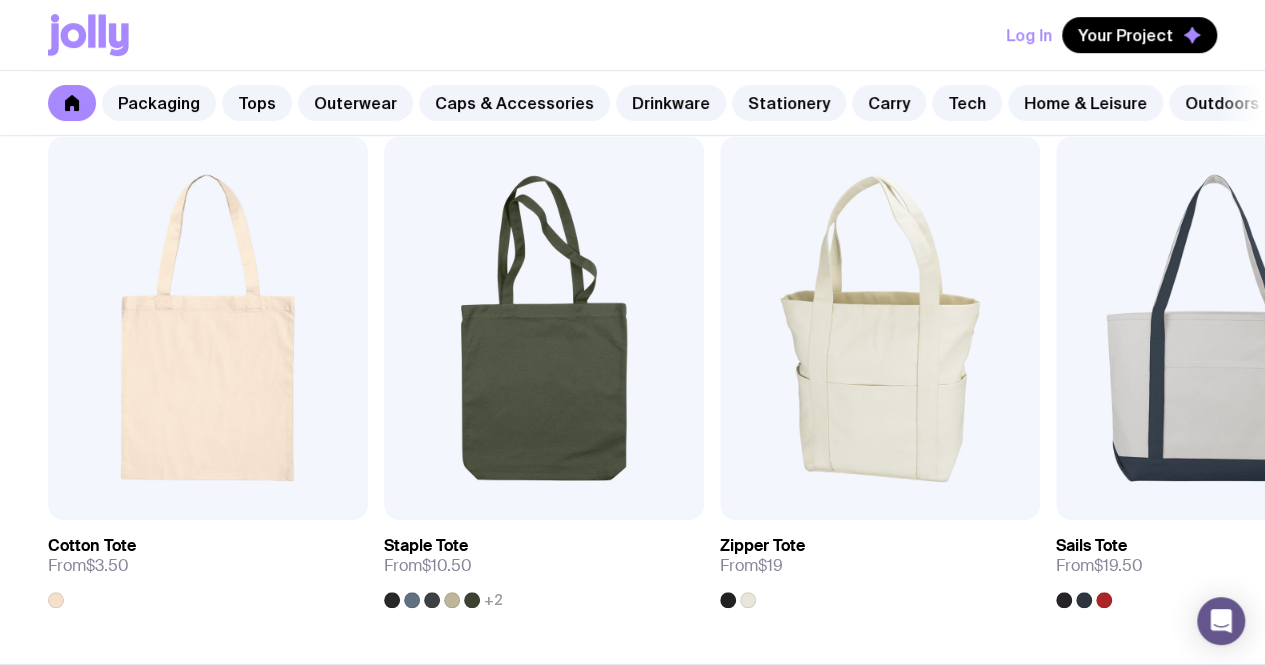 click on "Add to wishlist" 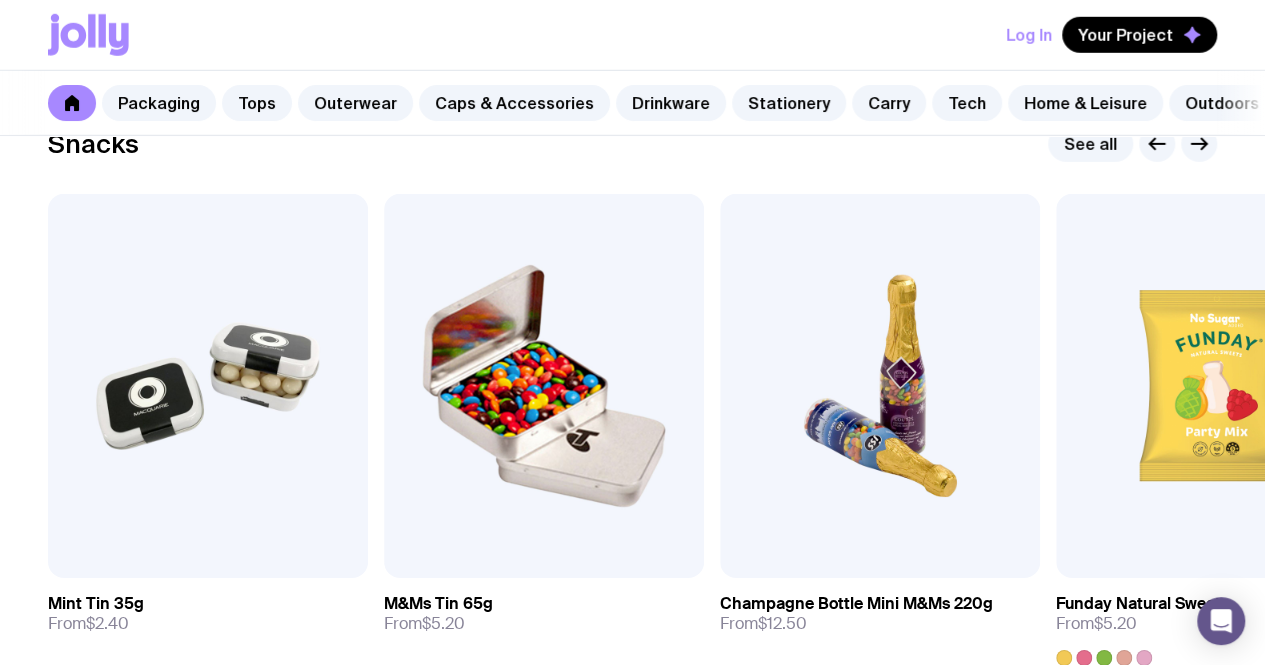 scroll, scrollTop: 6834, scrollLeft: 0, axis: vertical 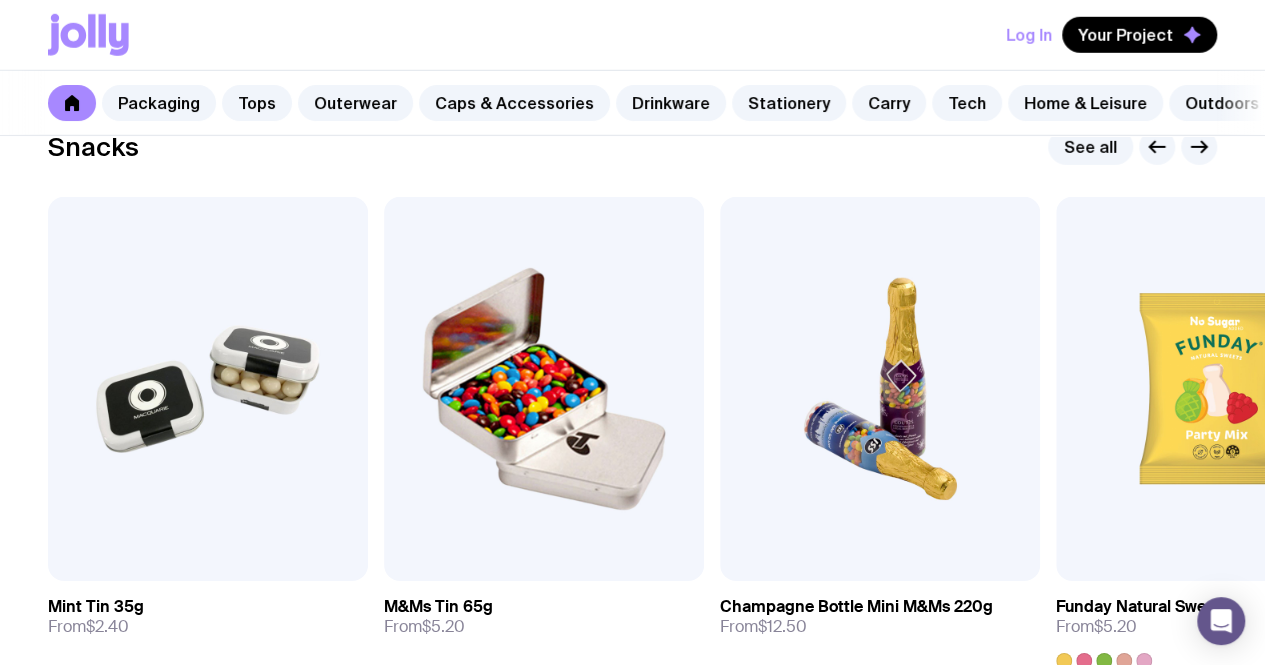 click 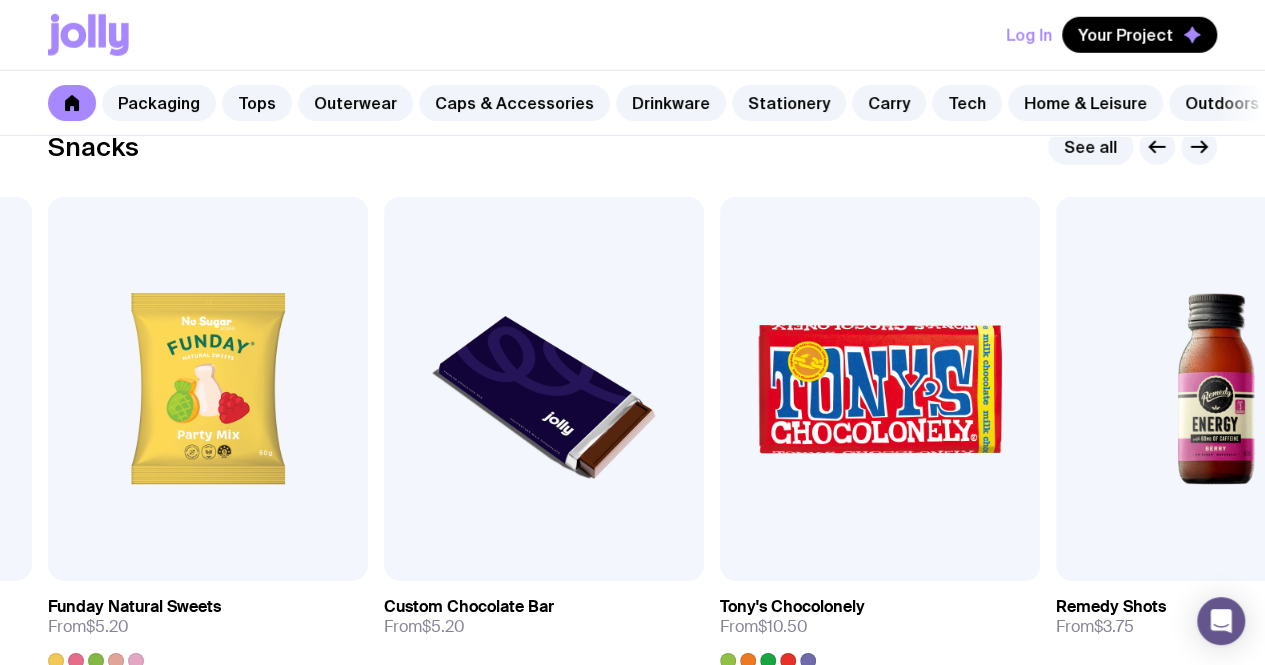 click 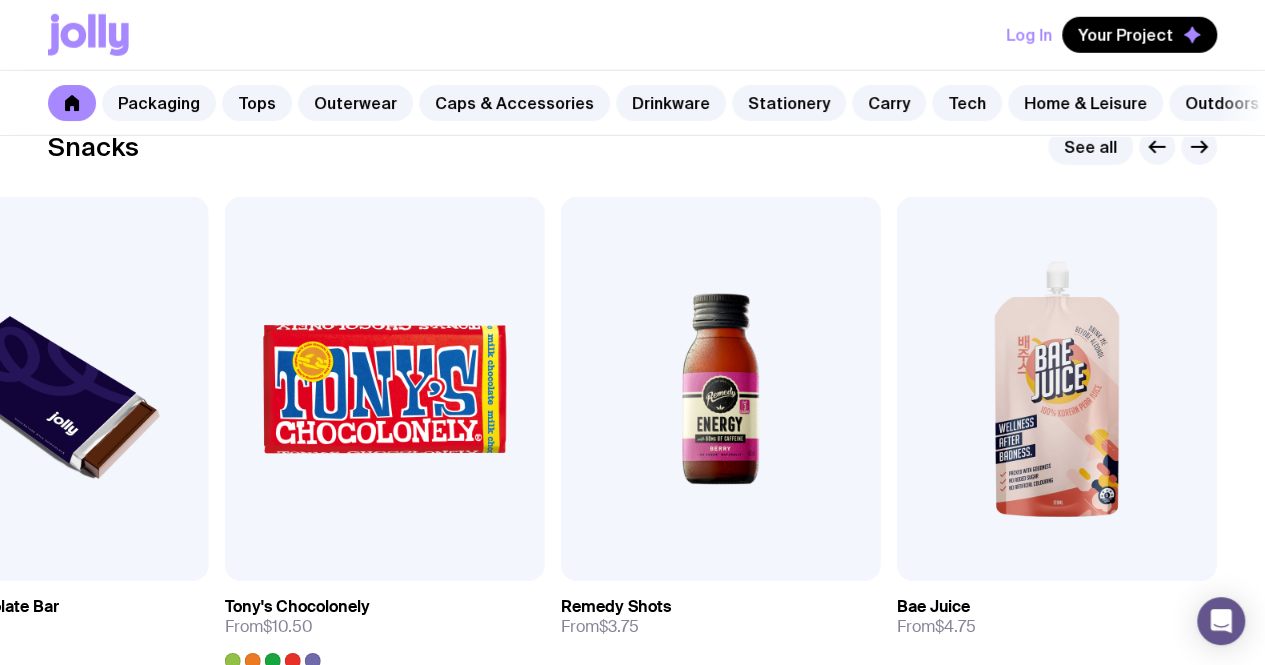 click 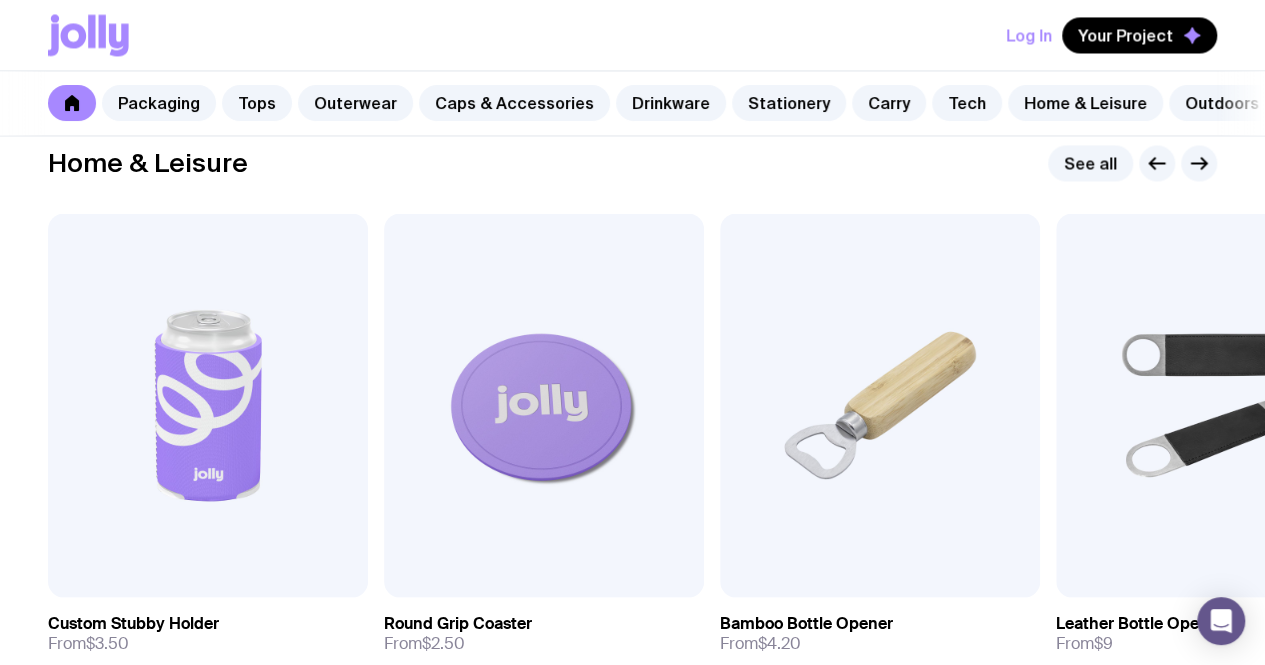 scroll, scrollTop: 5510, scrollLeft: 0, axis: vertical 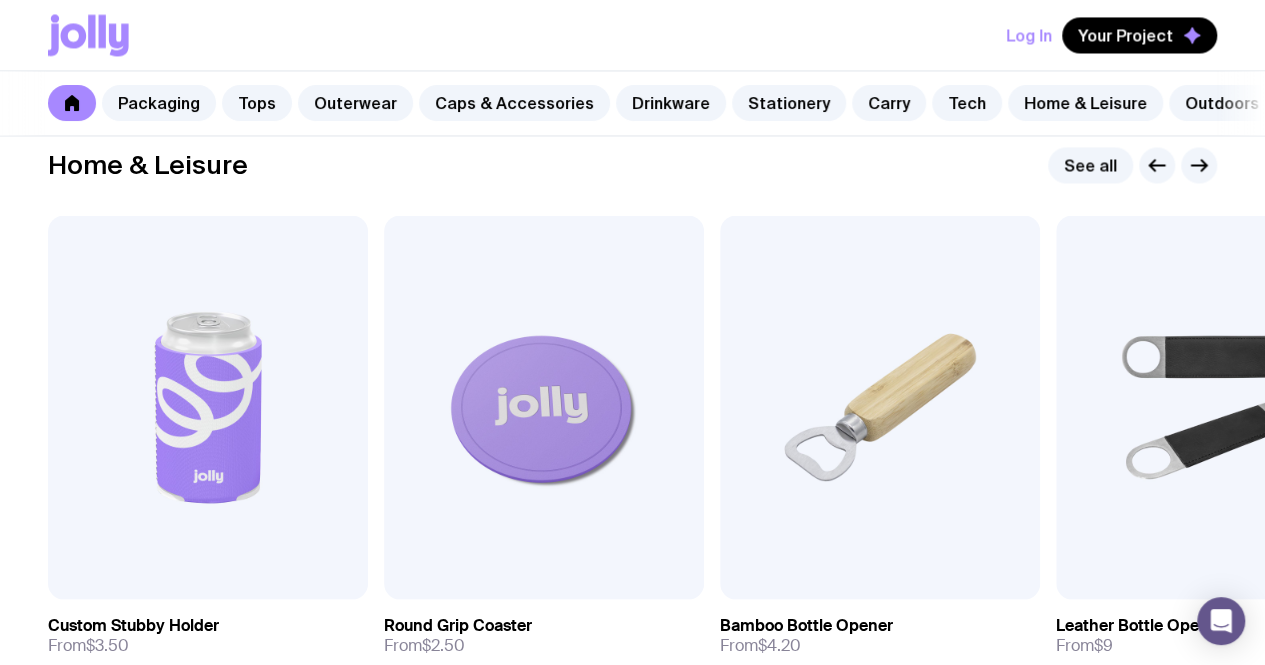 click 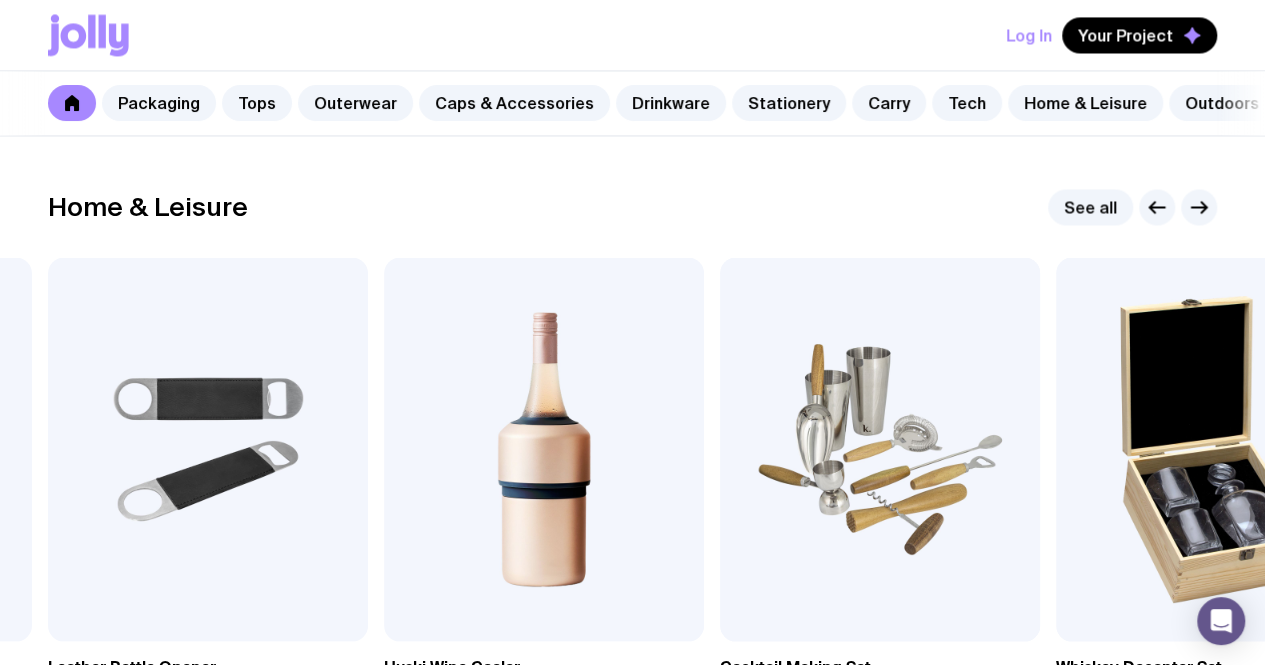 scroll, scrollTop: 5466, scrollLeft: 0, axis: vertical 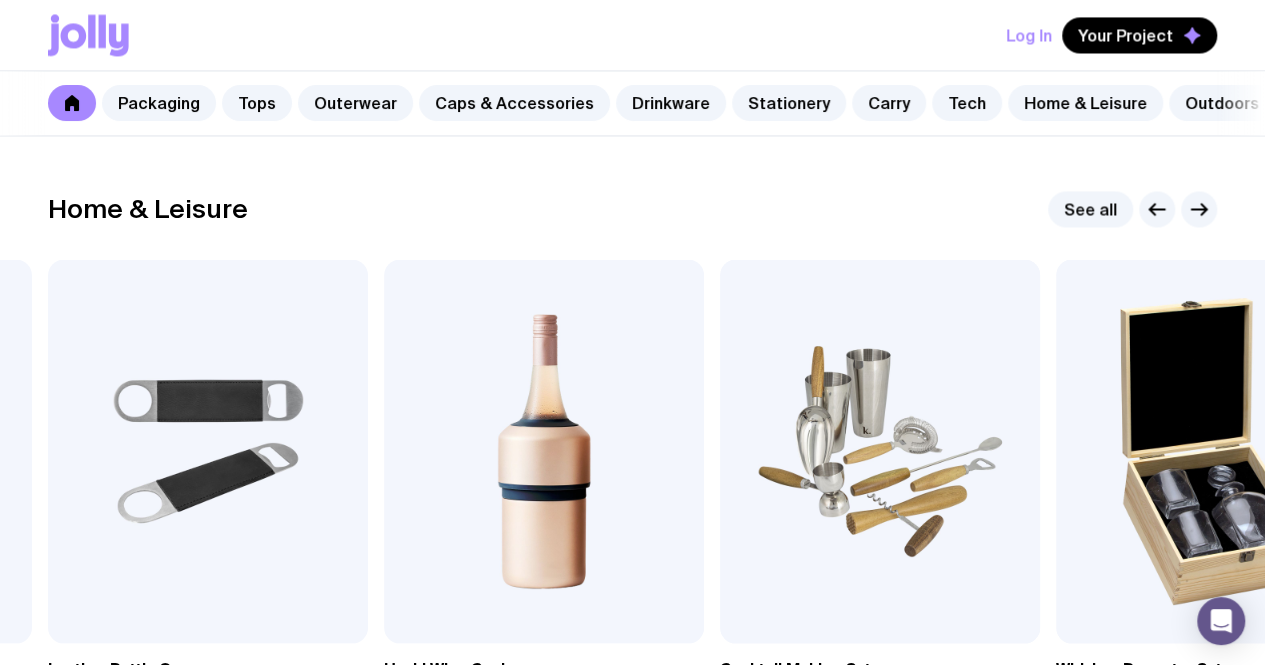 click 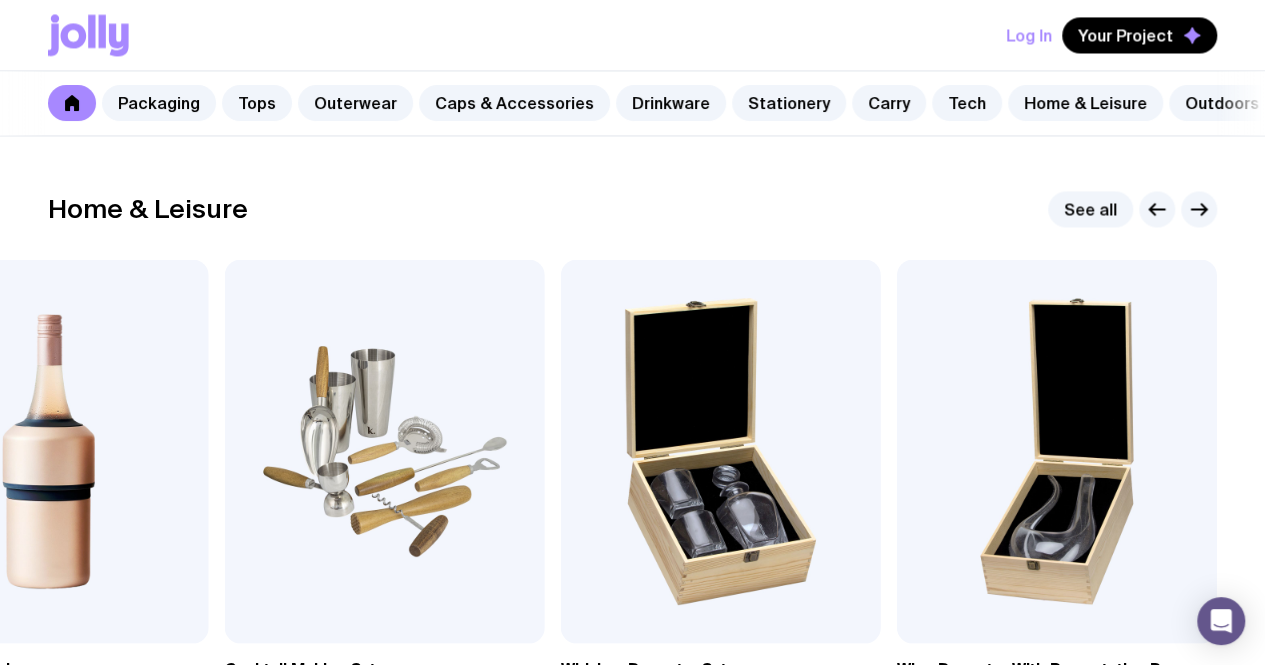 click 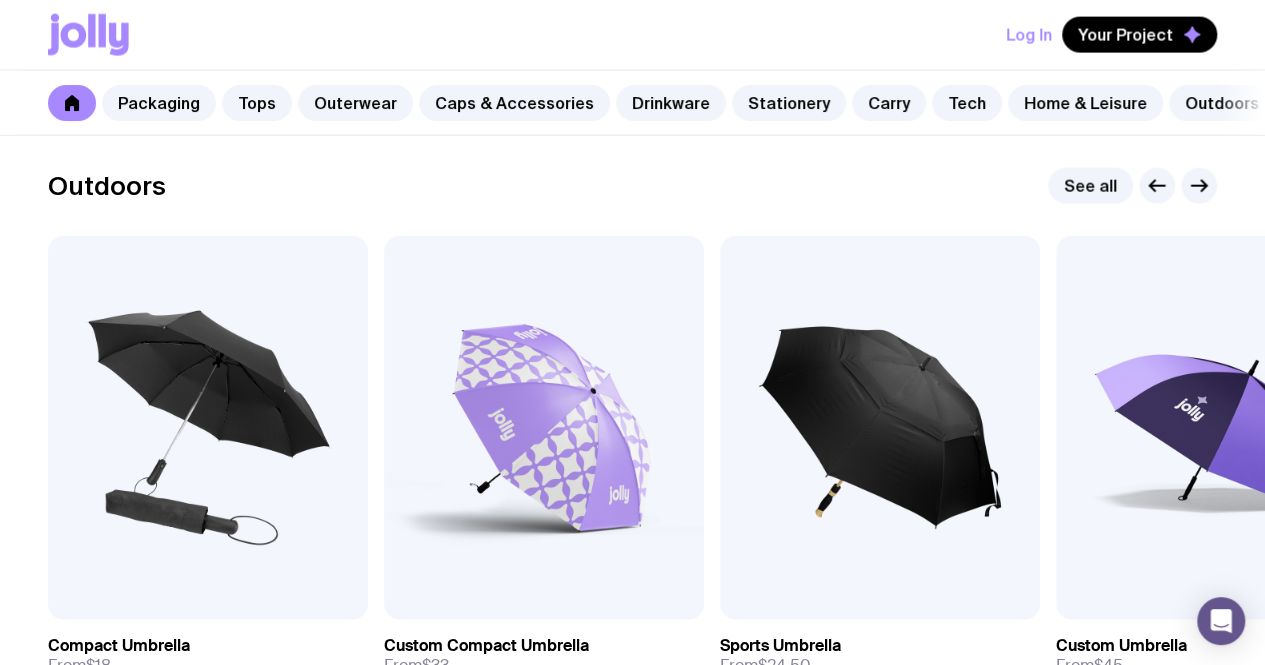 scroll, scrollTop: 6142, scrollLeft: 0, axis: vertical 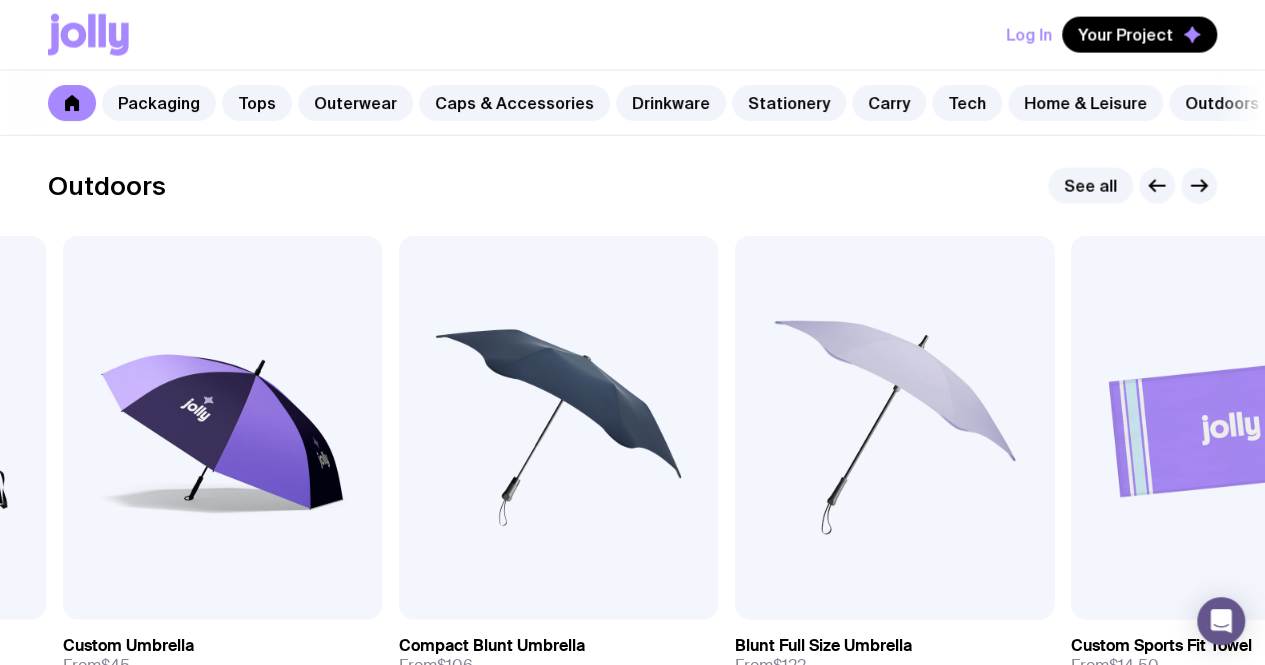 click 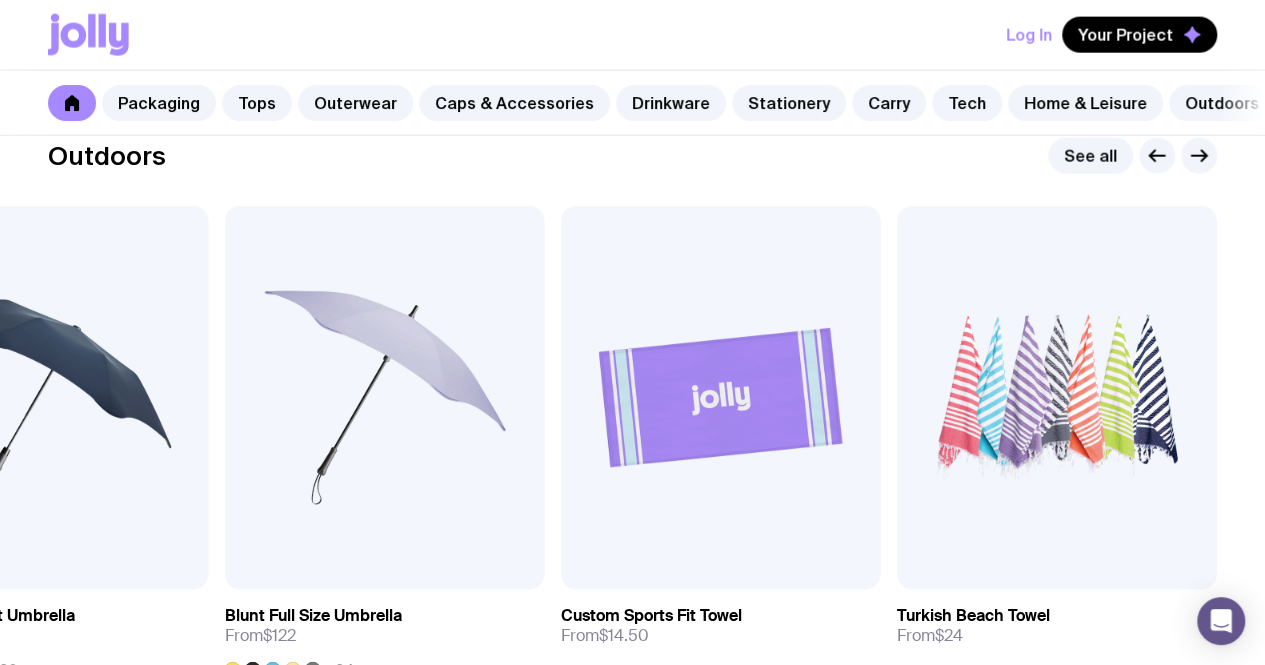 scroll, scrollTop: 6168, scrollLeft: 0, axis: vertical 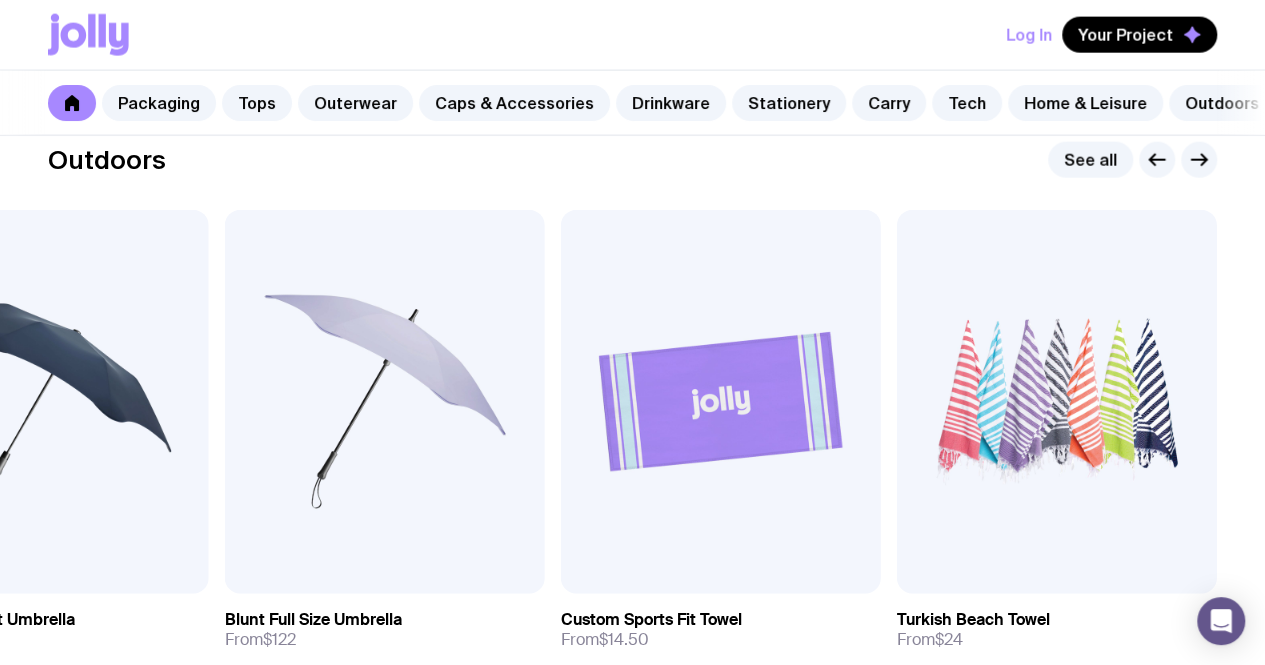 click 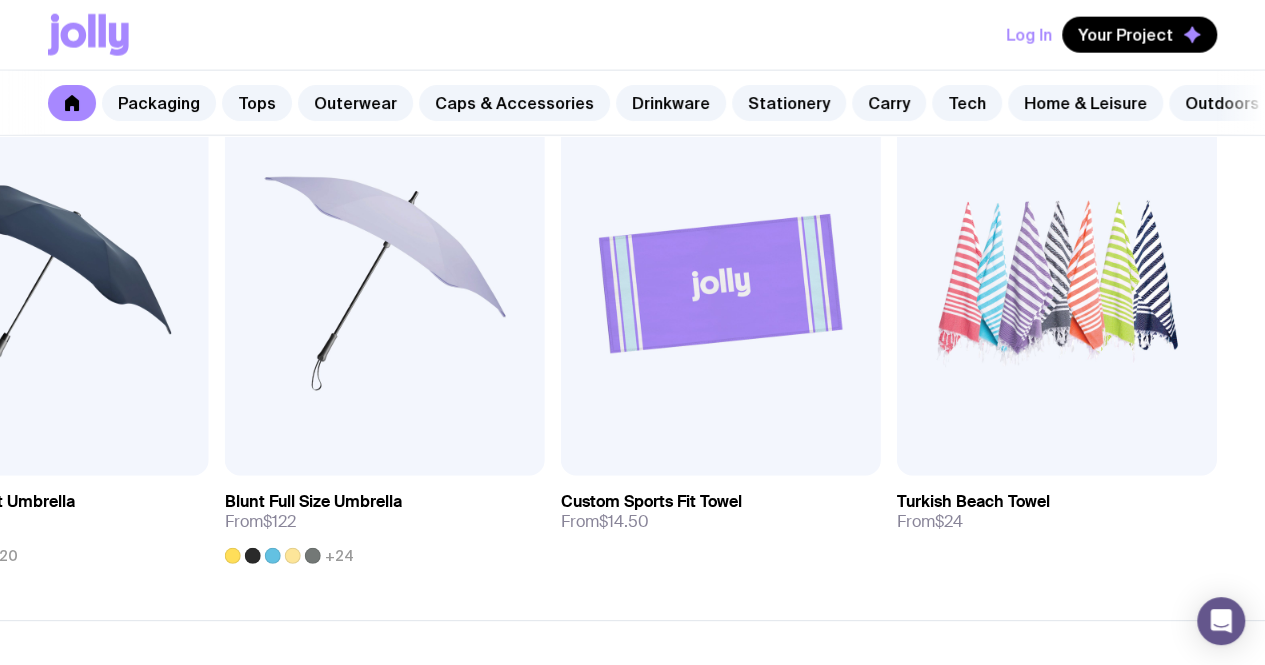 scroll, scrollTop: 6252, scrollLeft: 0, axis: vertical 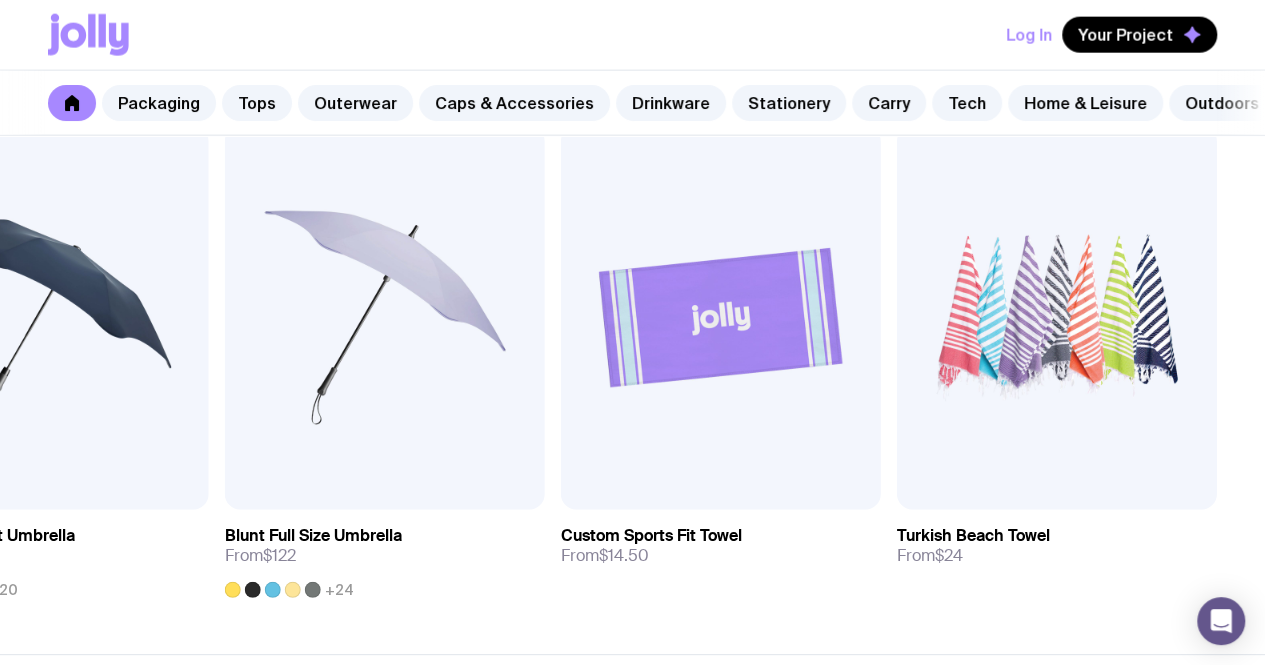 click on "Add to wishlist" 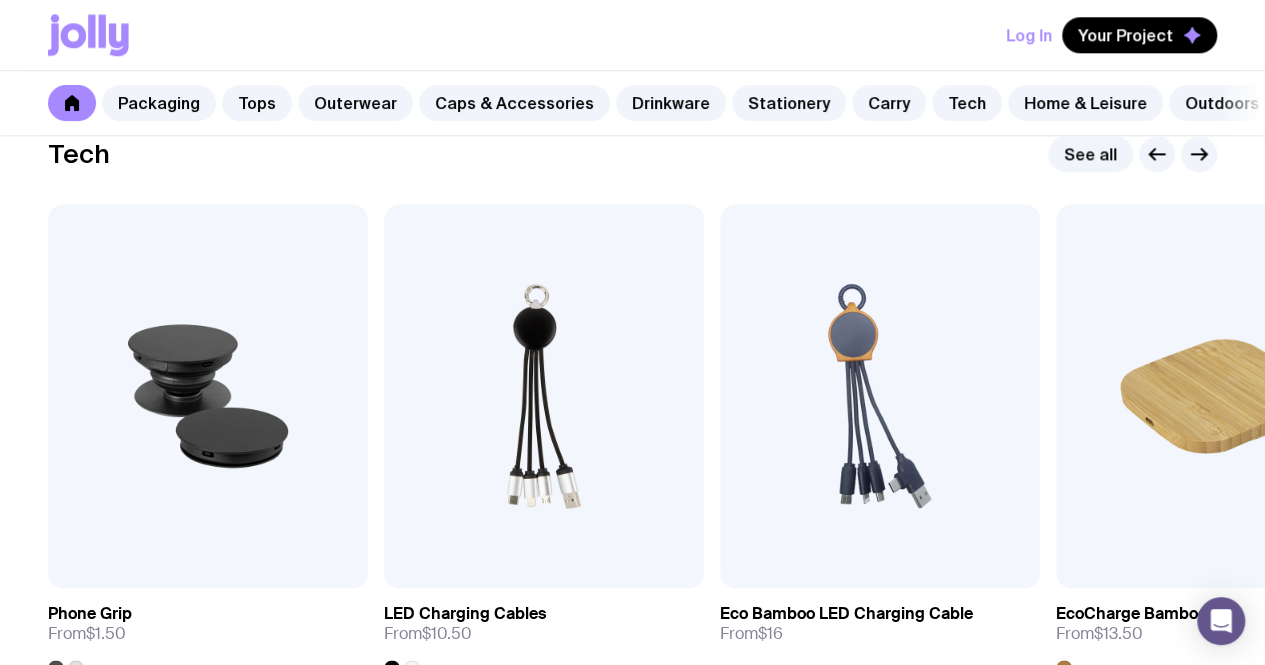 scroll, scrollTop: 4868, scrollLeft: 0, axis: vertical 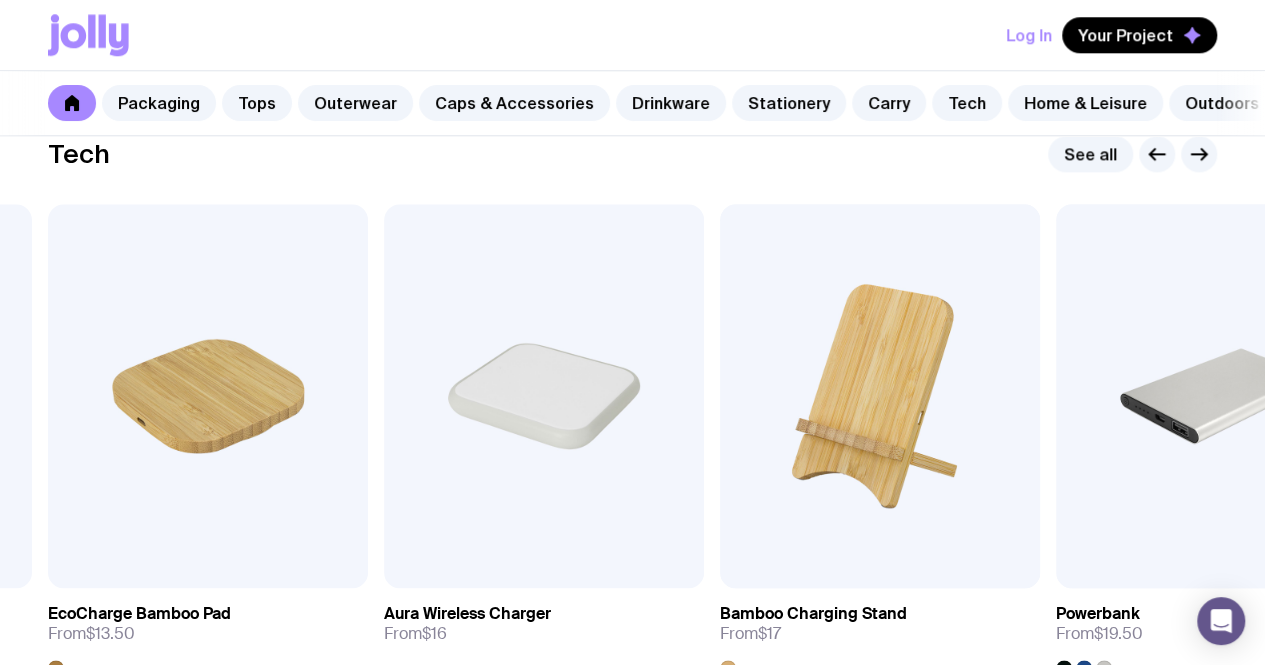 click 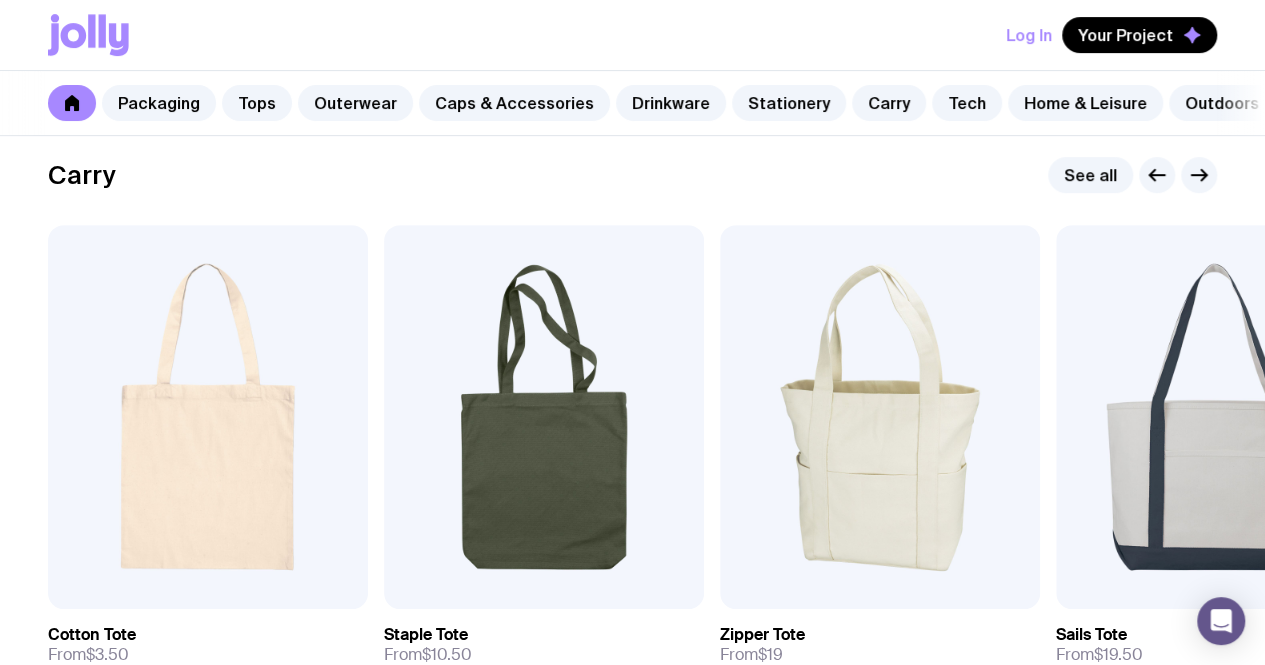 scroll, scrollTop: 4192, scrollLeft: 0, axis: vertical 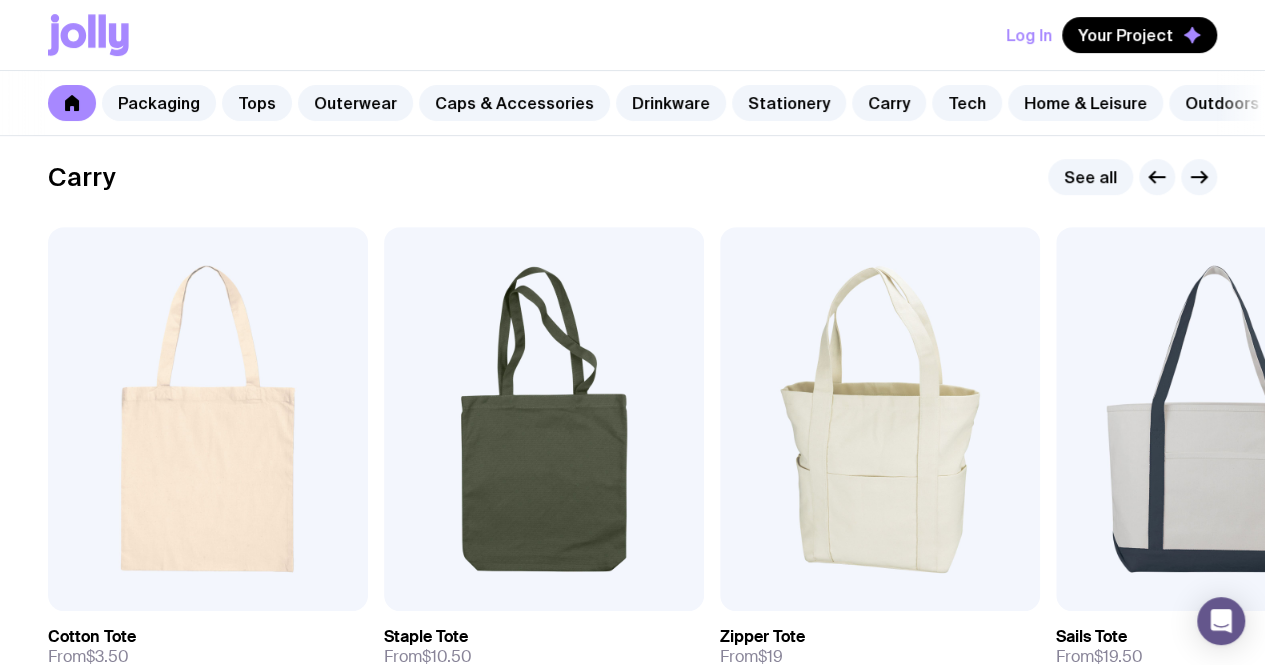 click 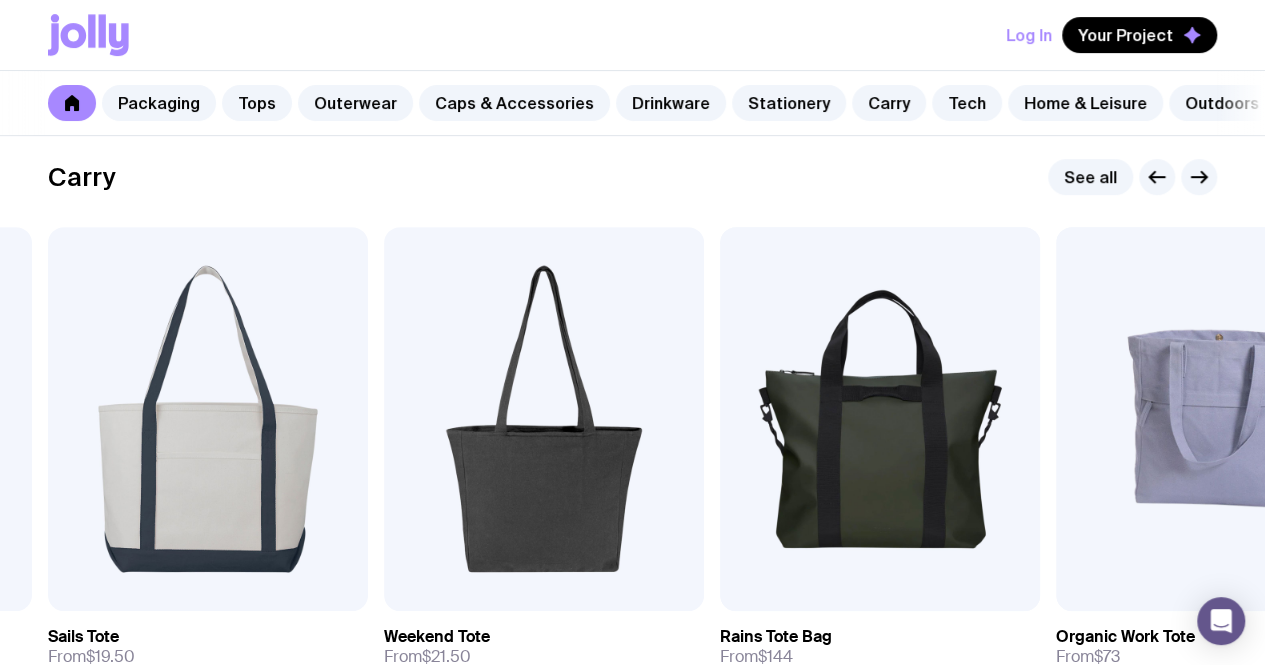click 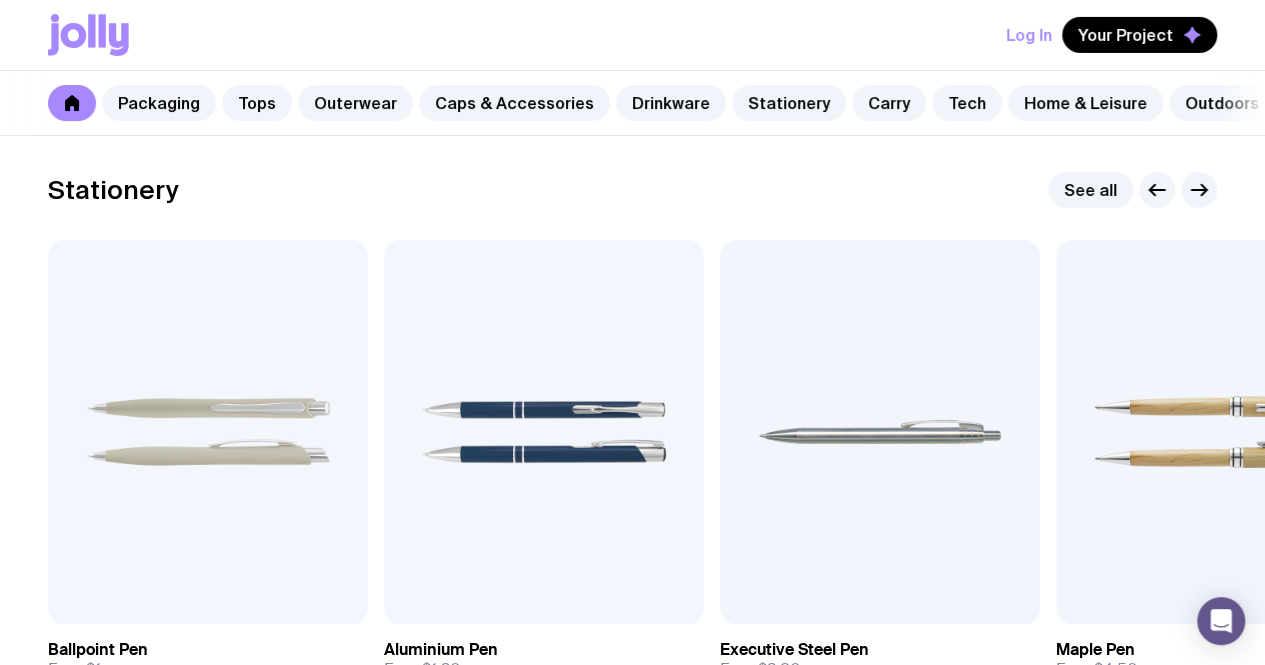 scroll, scrollTop: 3512, scrollLeft: 0, axis: vertical 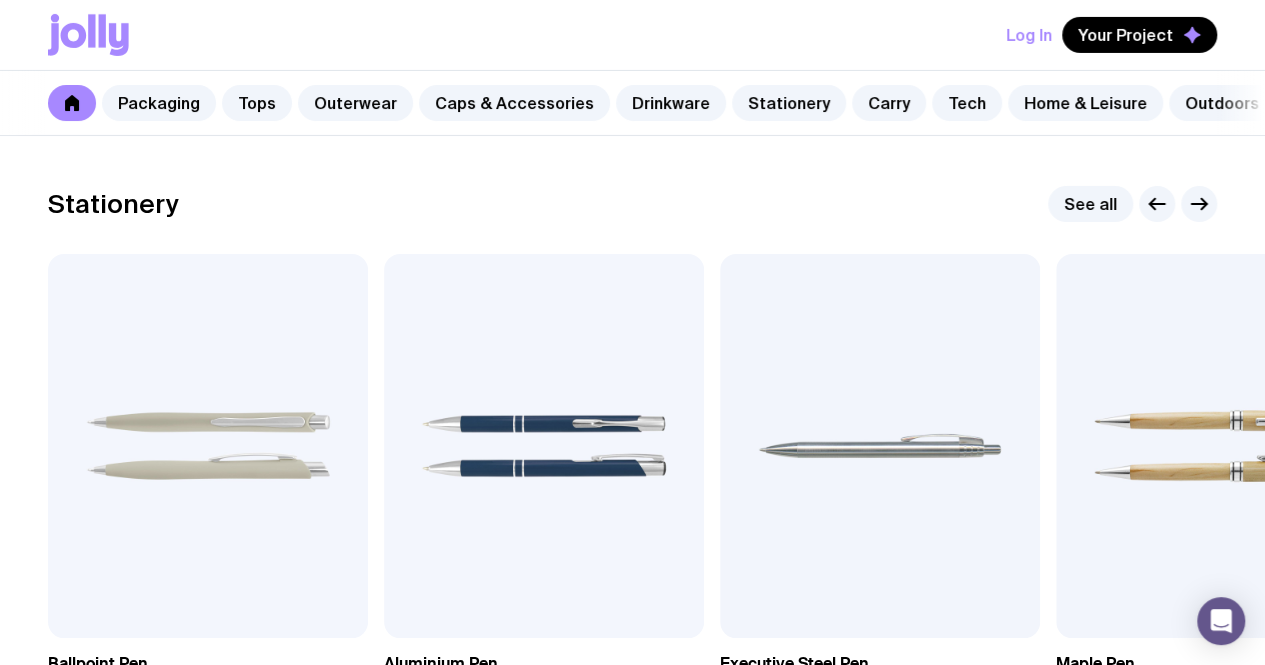 click at bounding box center (1199, 204) 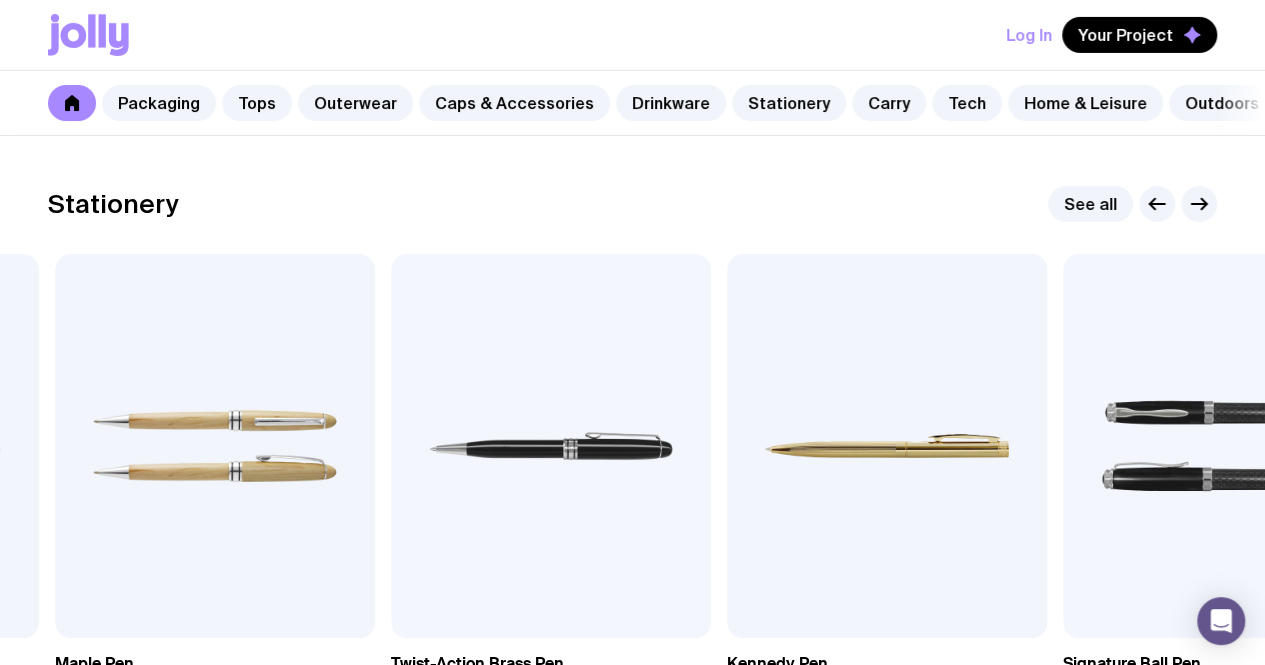 click 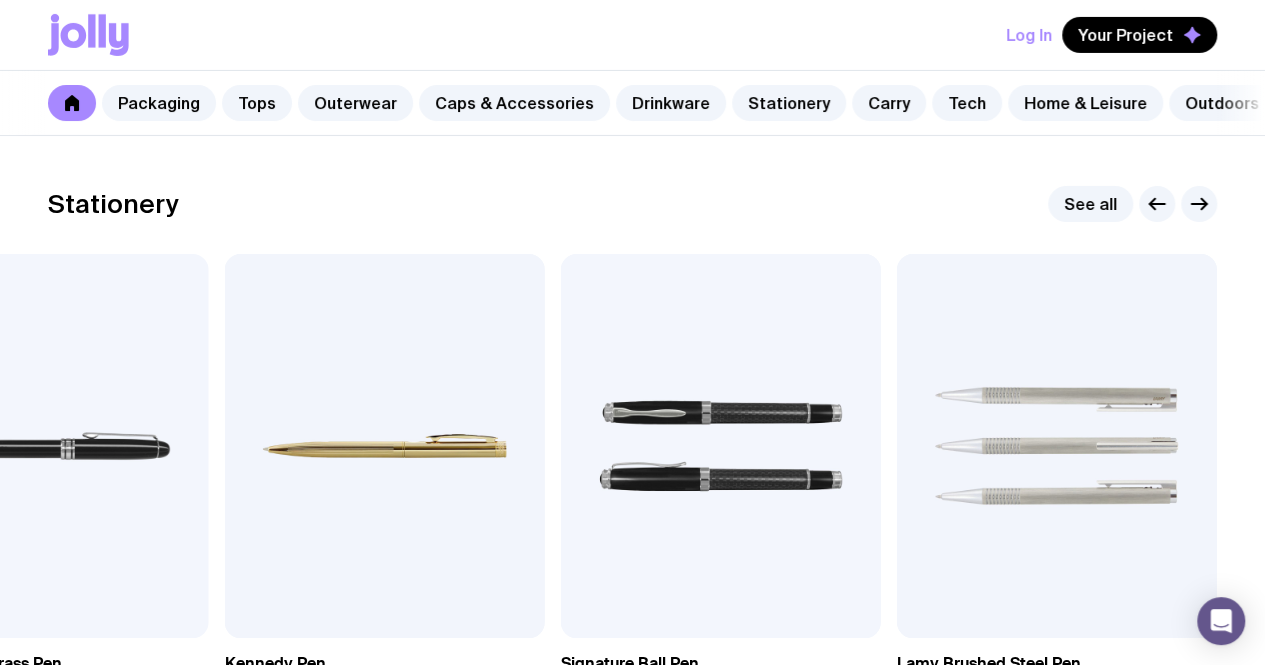 click 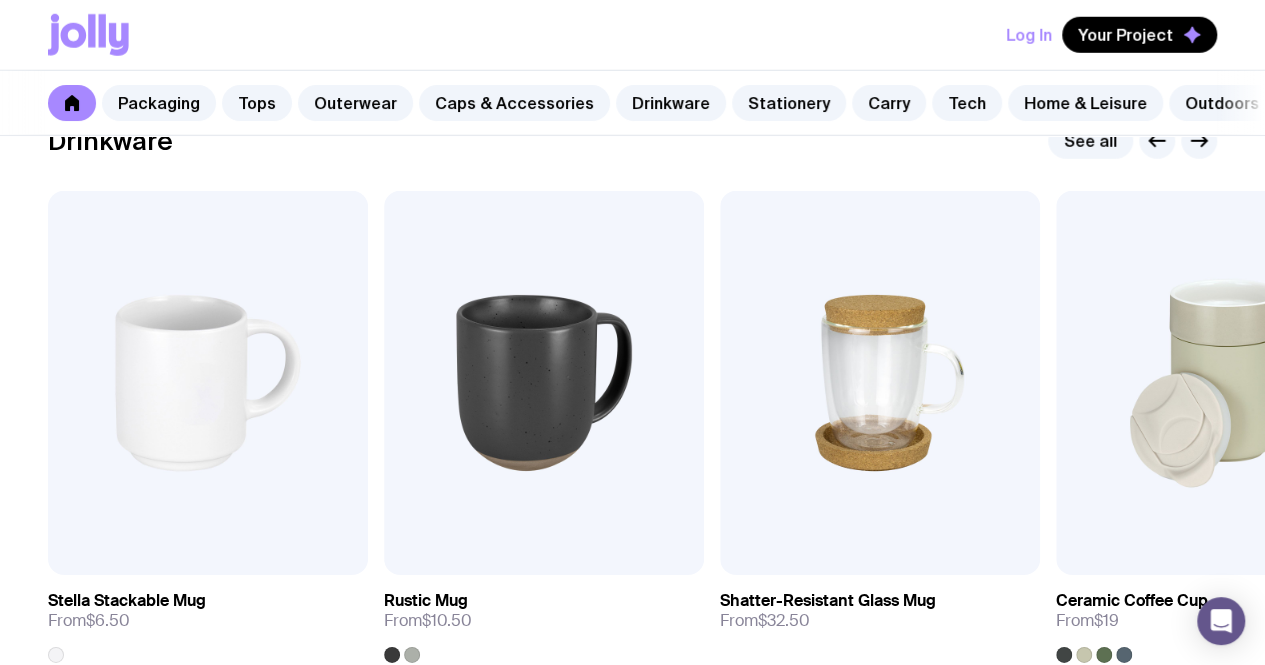 scroll, scrollTop: 2916, scrollLeft: 0, axis: vertical 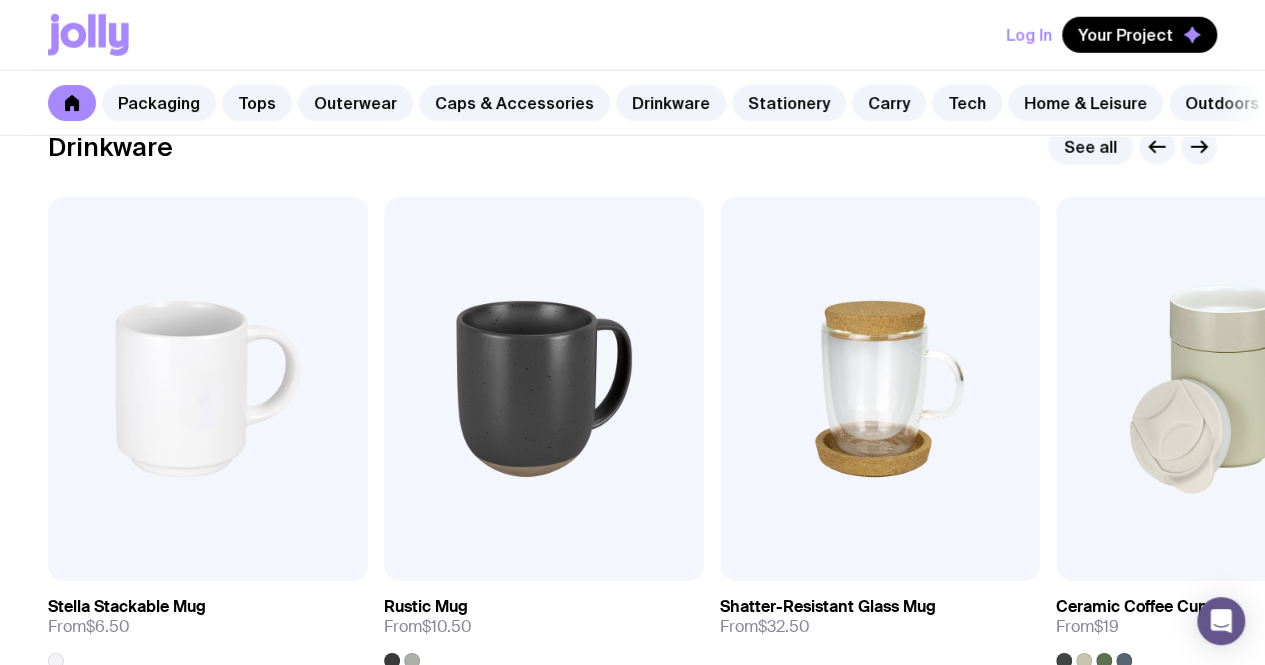 click at bounding box center [1199, 147] 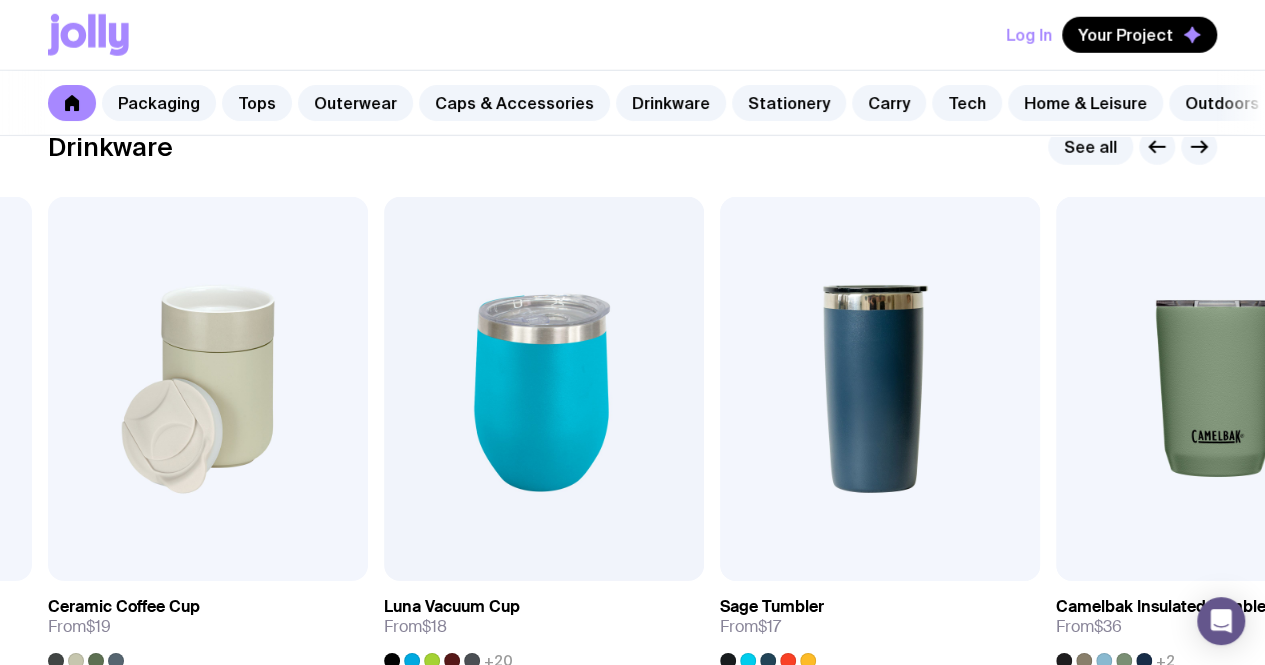 click 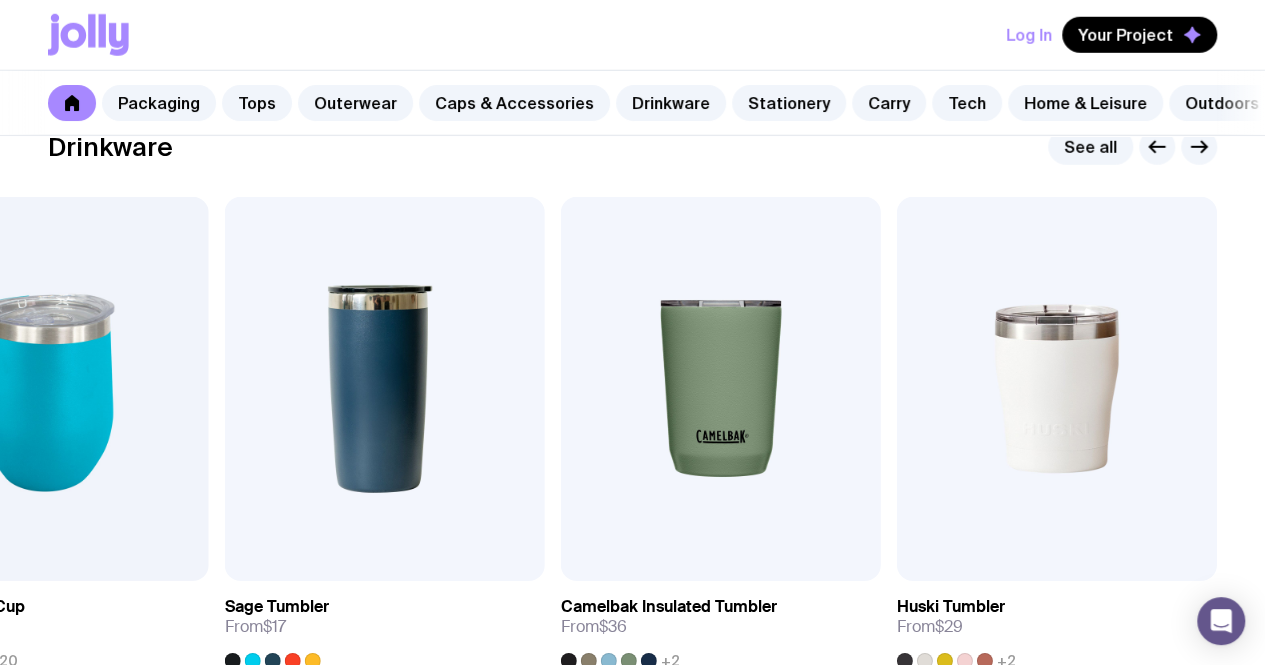 click 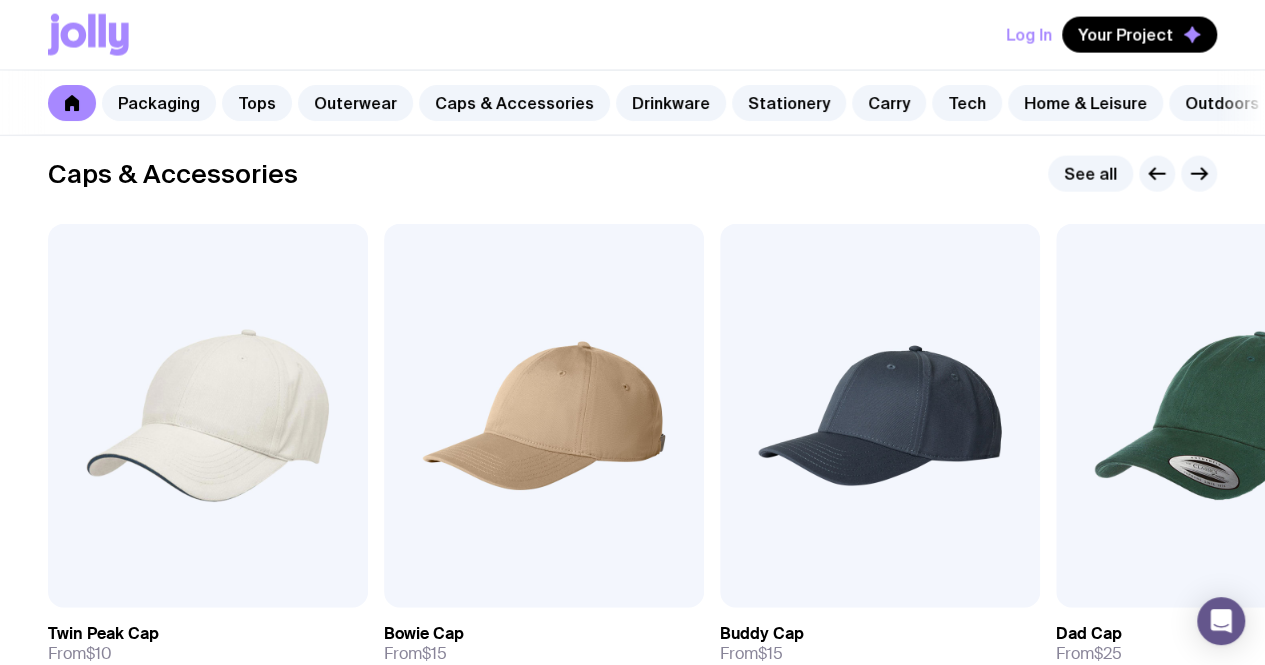 scroll, scrollTop: 2230, scrollLeft: 0, axis: vertical 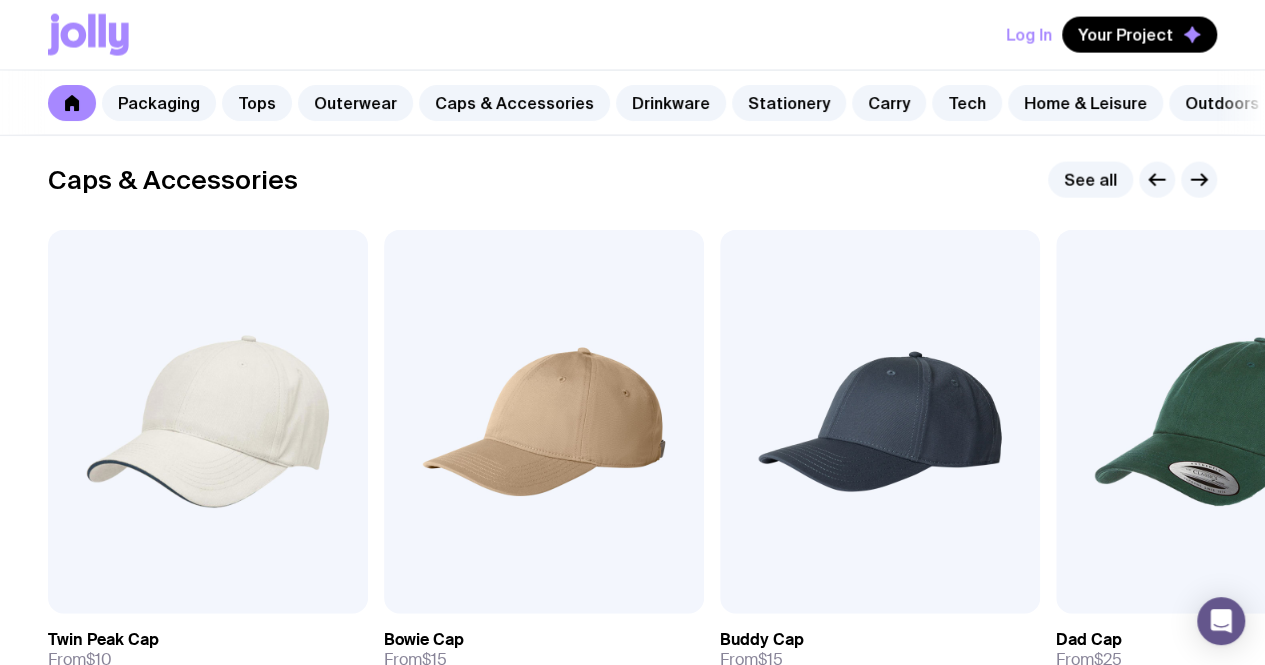 click 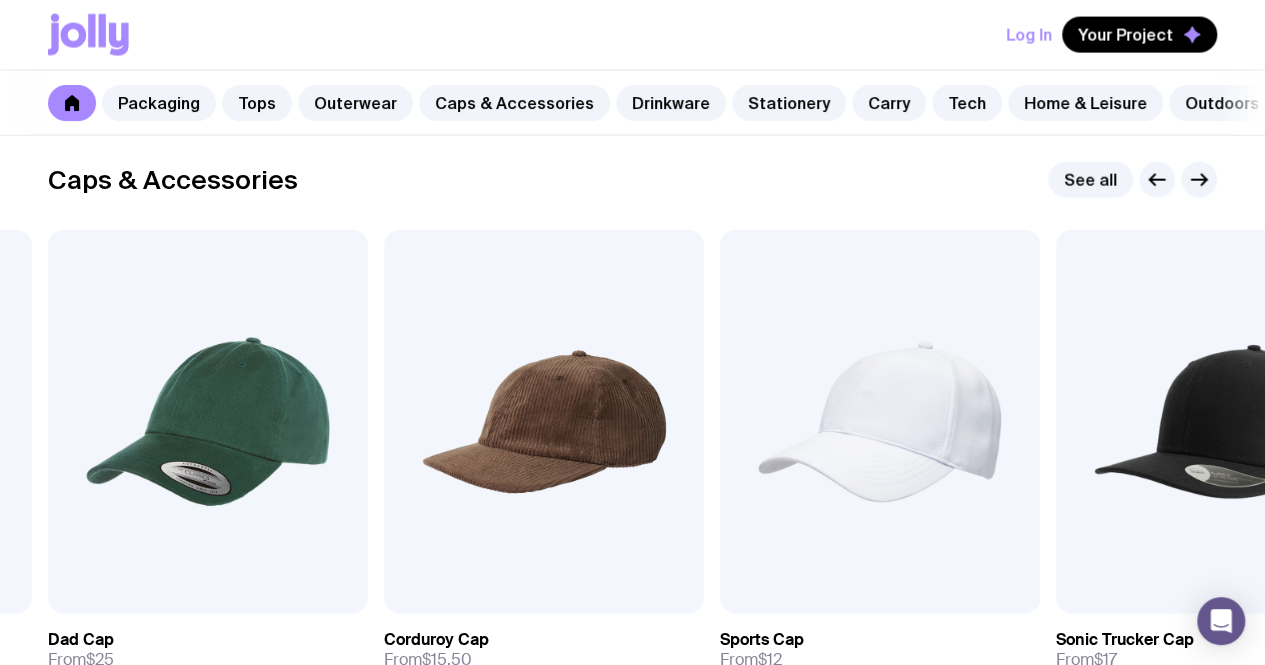 click 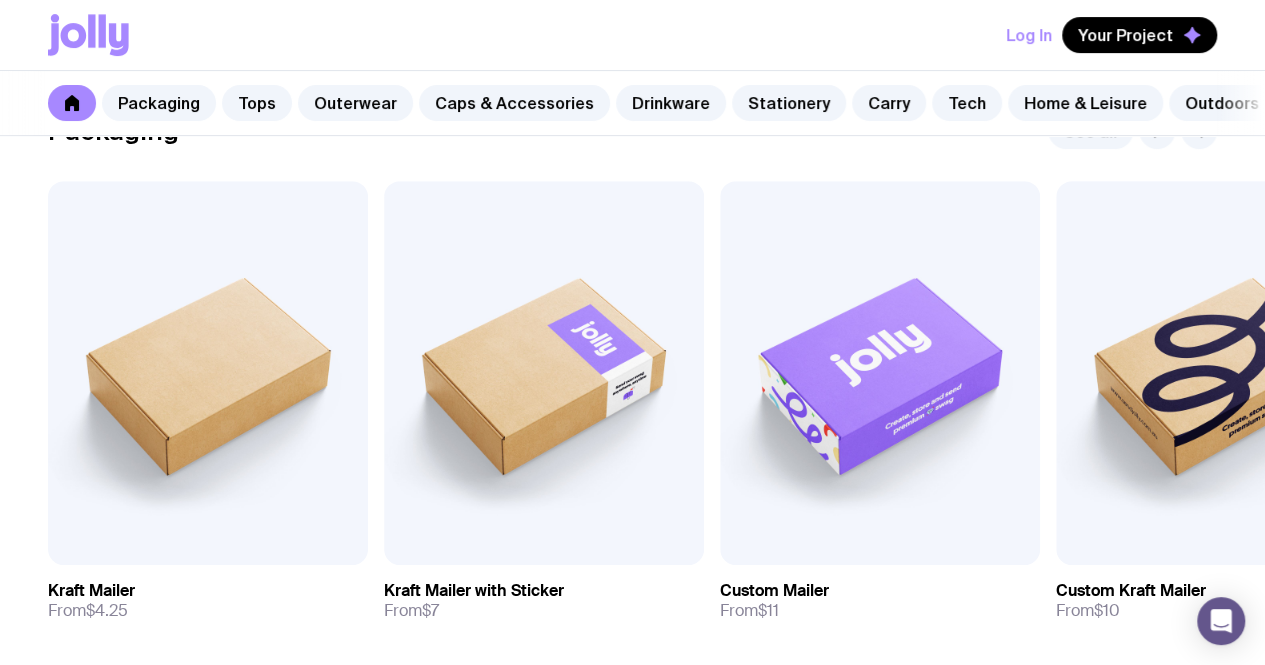scroll, scrollTop: 334, scrollLeft: 0, axis: vertical 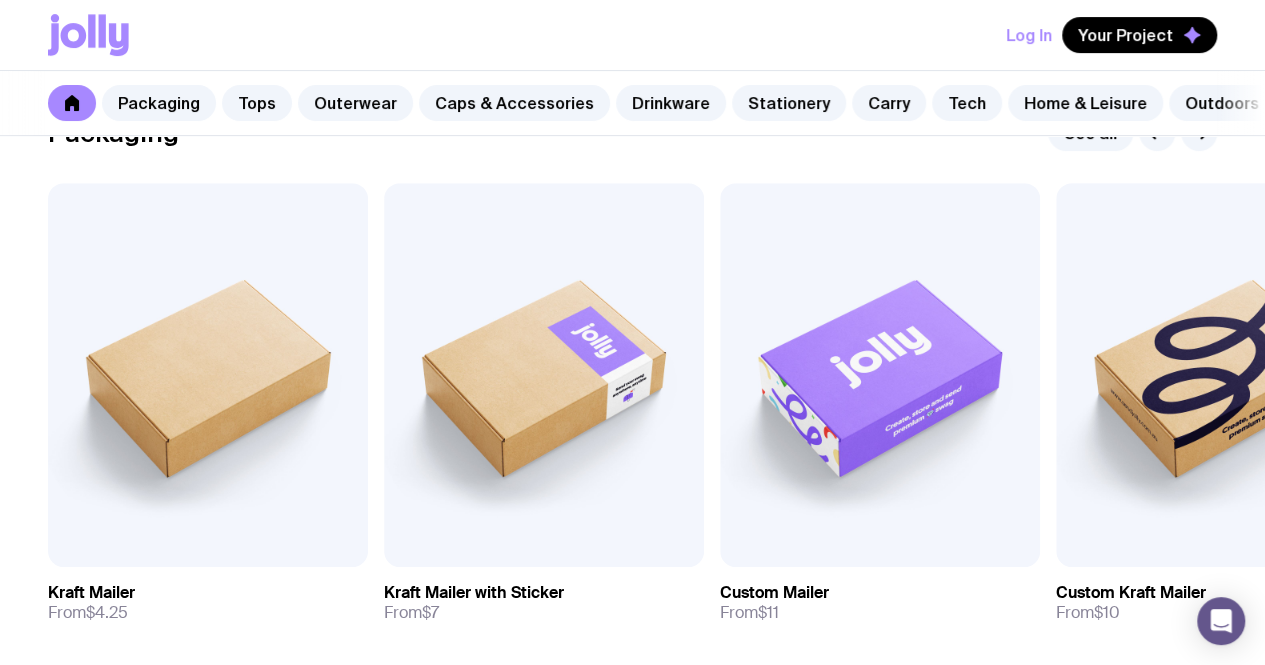 click 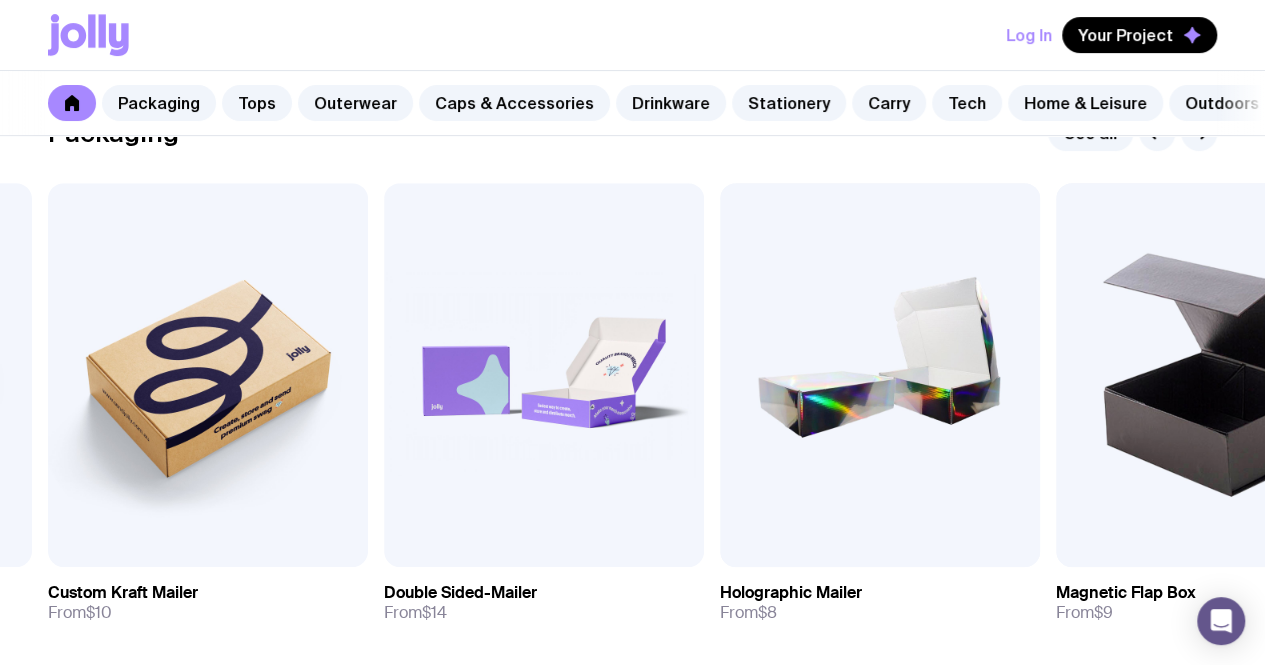 click 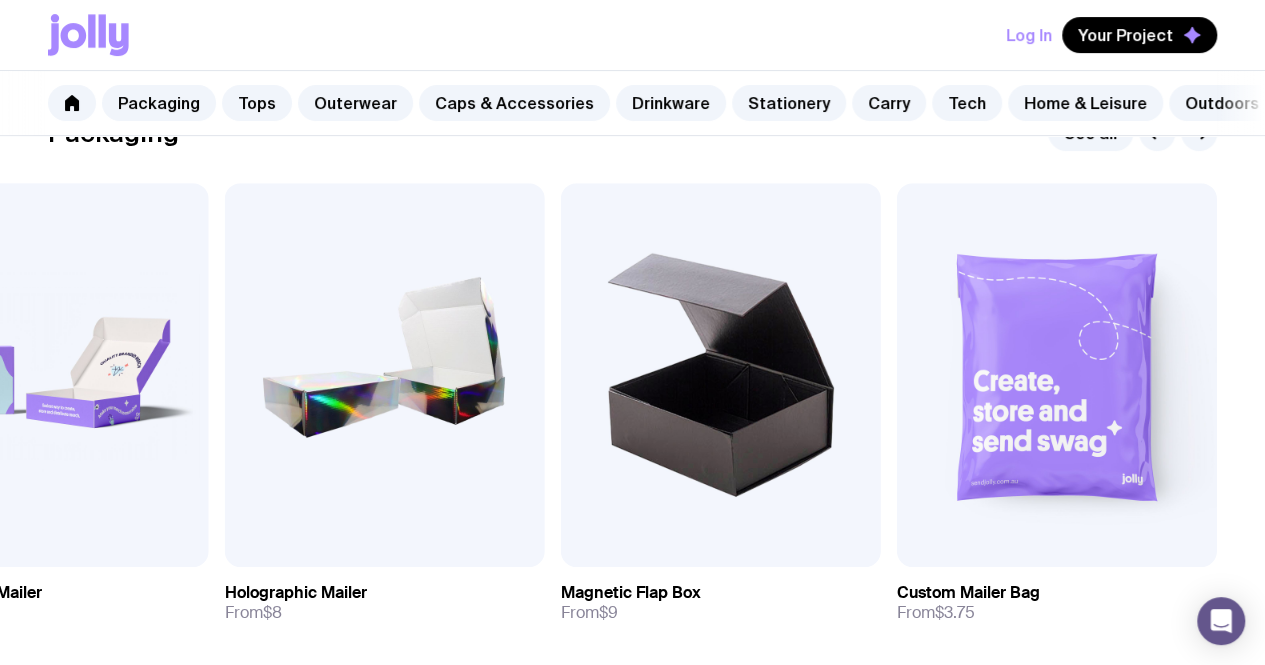 scroll, scrollTop: 1034, scrollLeft: 0, axis: vertical 